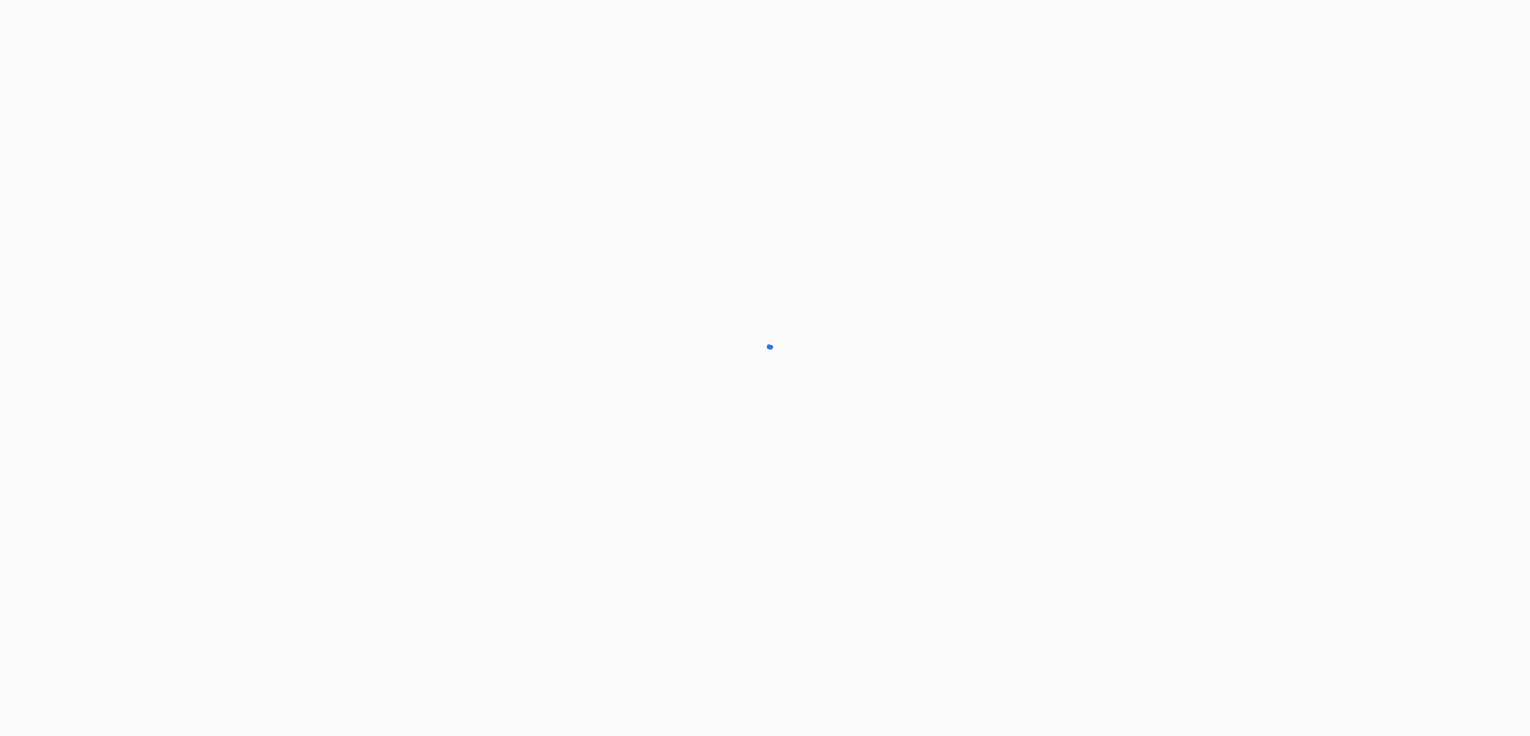 scroll, scrollTop: 0, scrollLeft: 0, axis: both 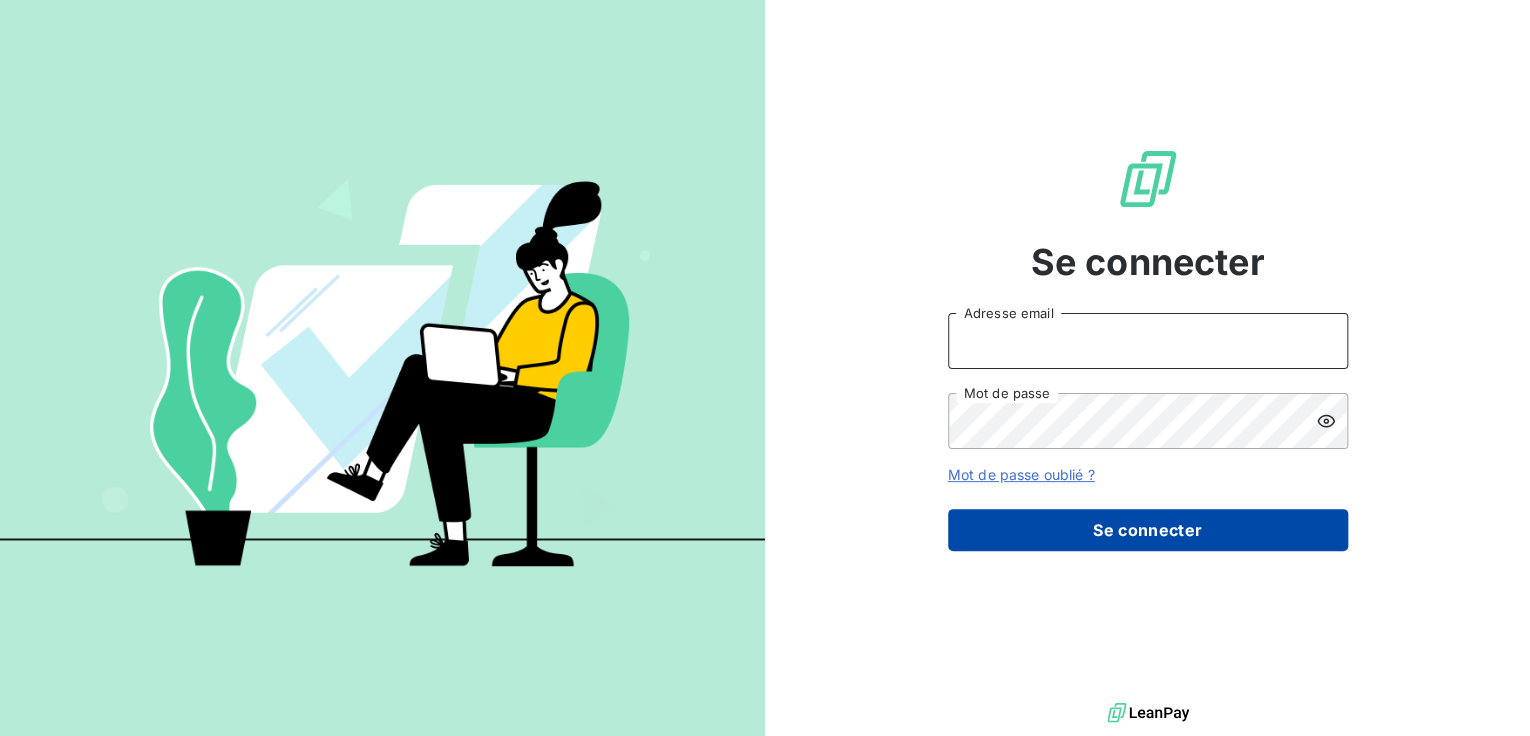 type on "compta.client@example.com" 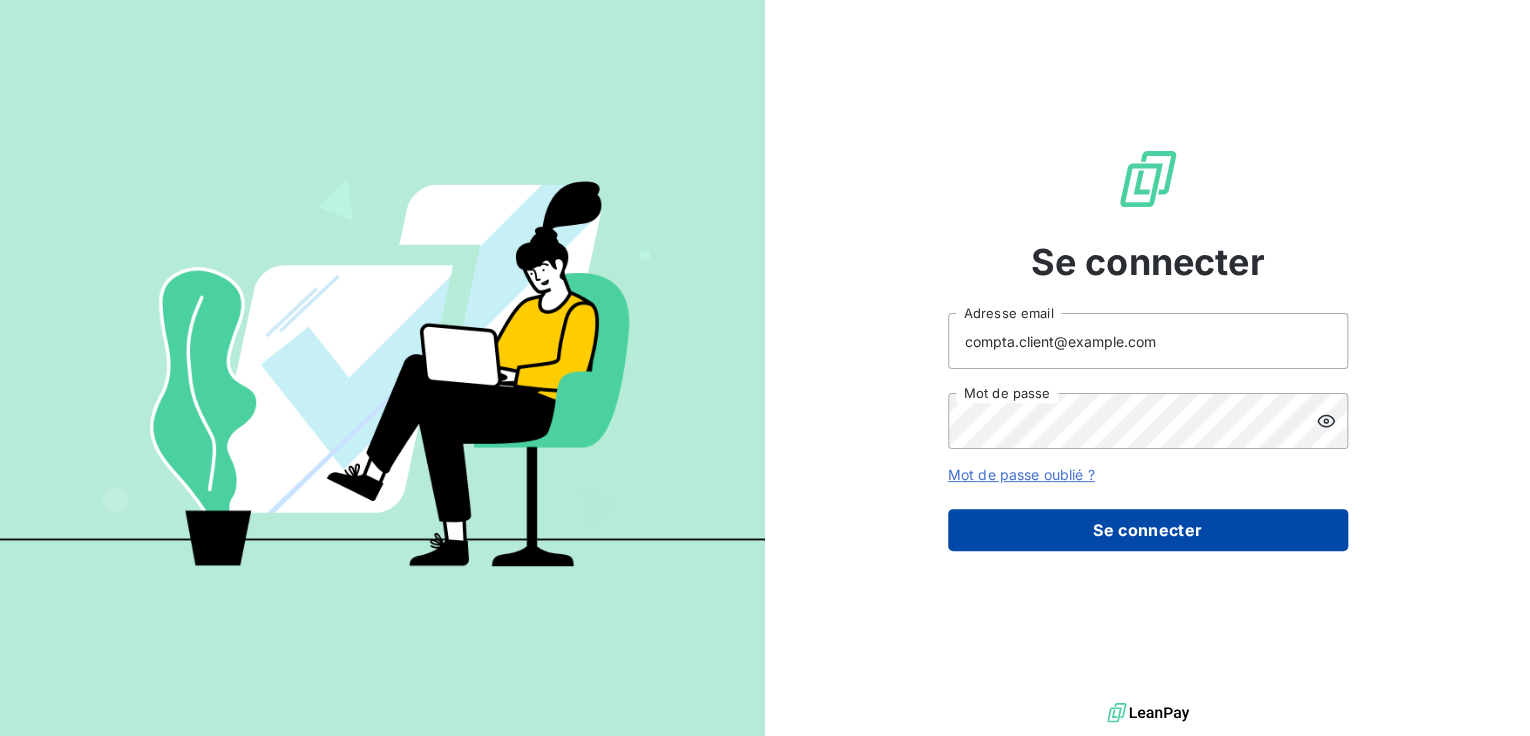 click on "Se connecter" at bounding box center [1148, 530] 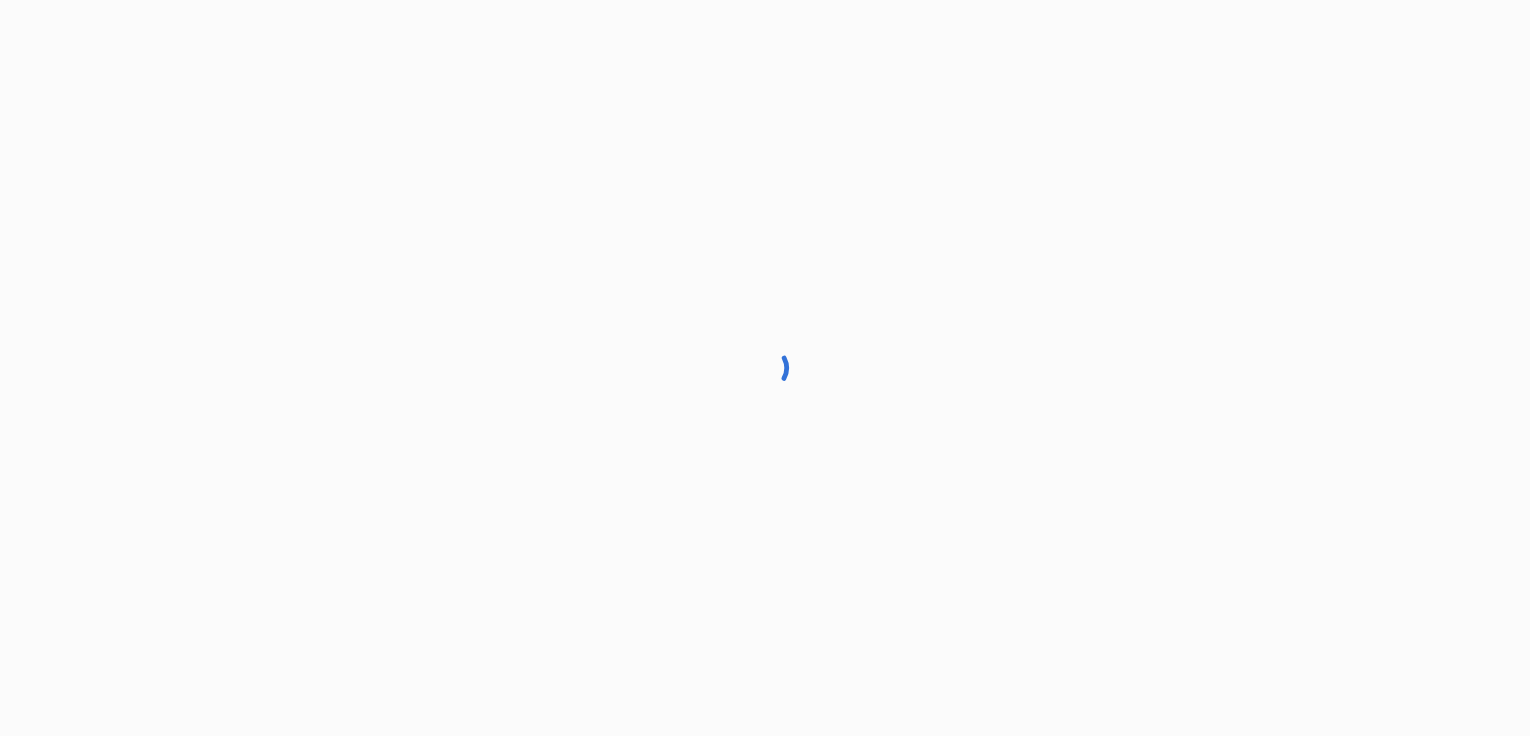 scroll, scrollTop: 0, scrollLeft: 0, axis: both 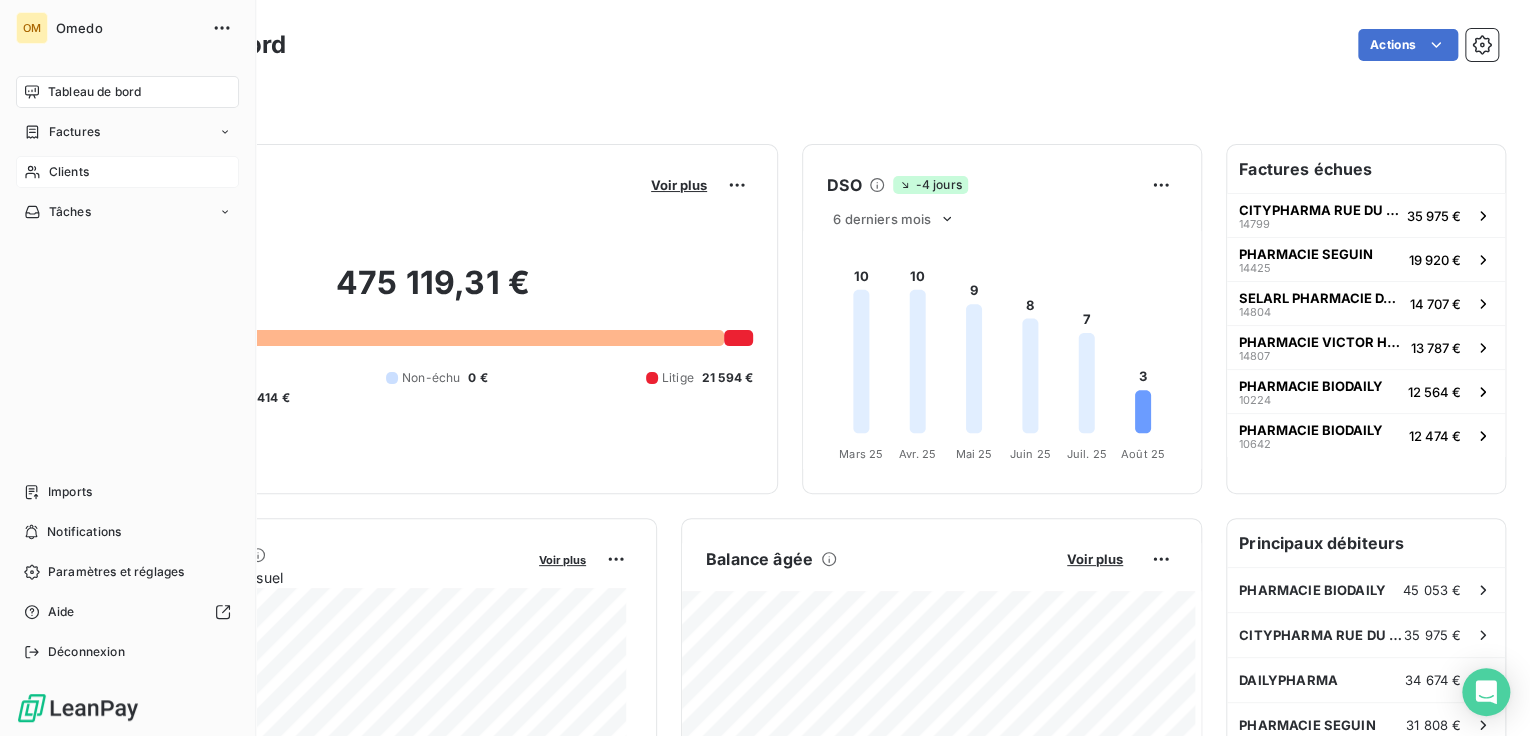 click 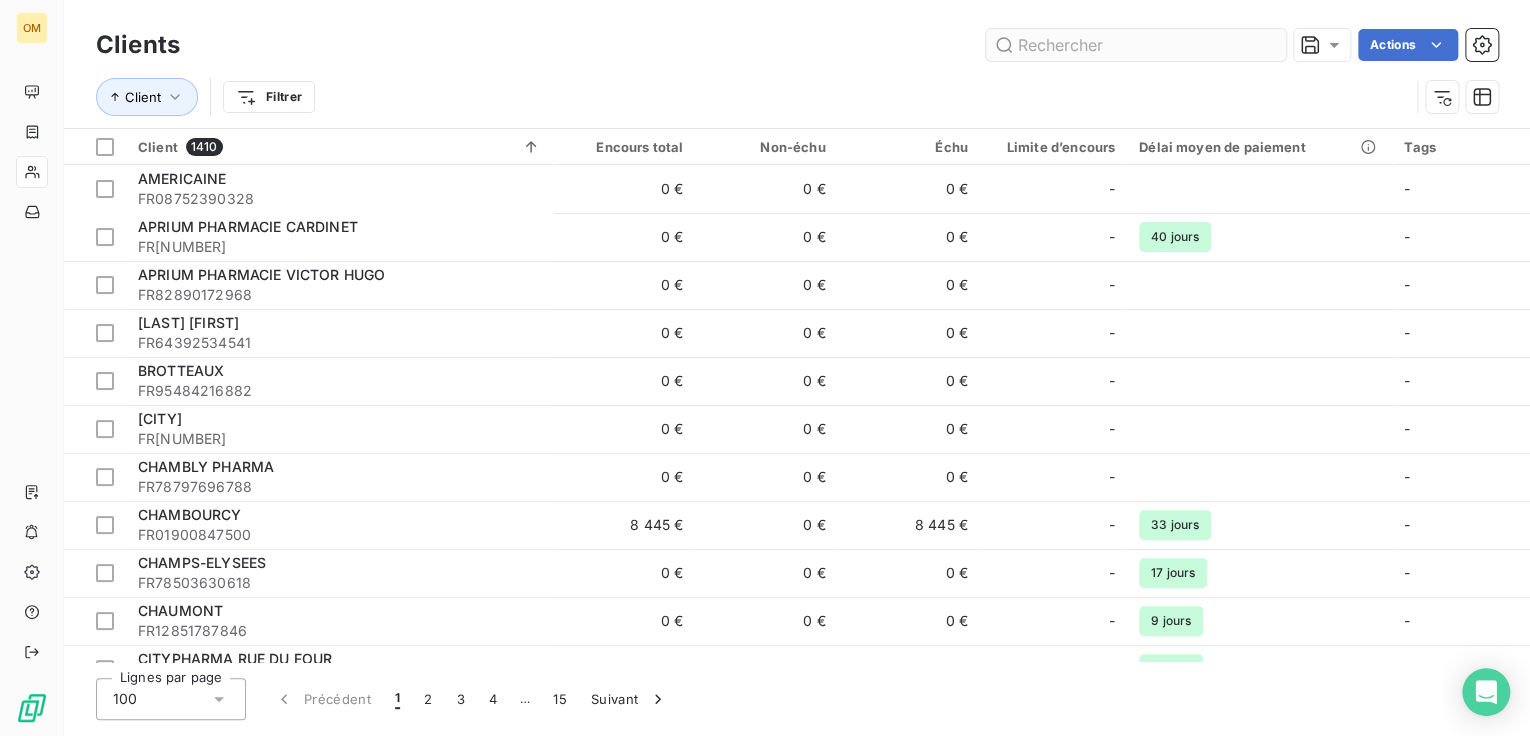 click at bounding box center (1136, 45) 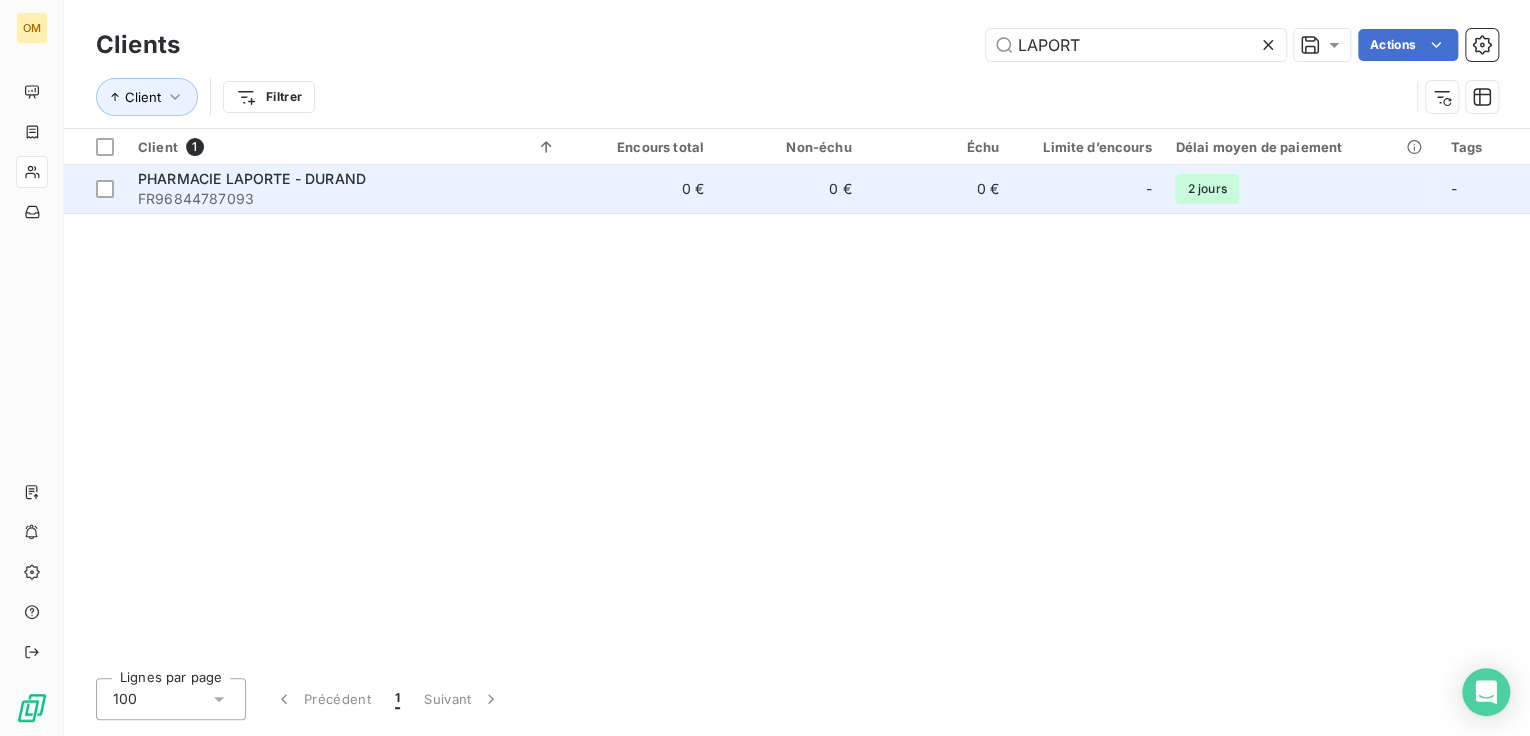 type on "LAPORT" 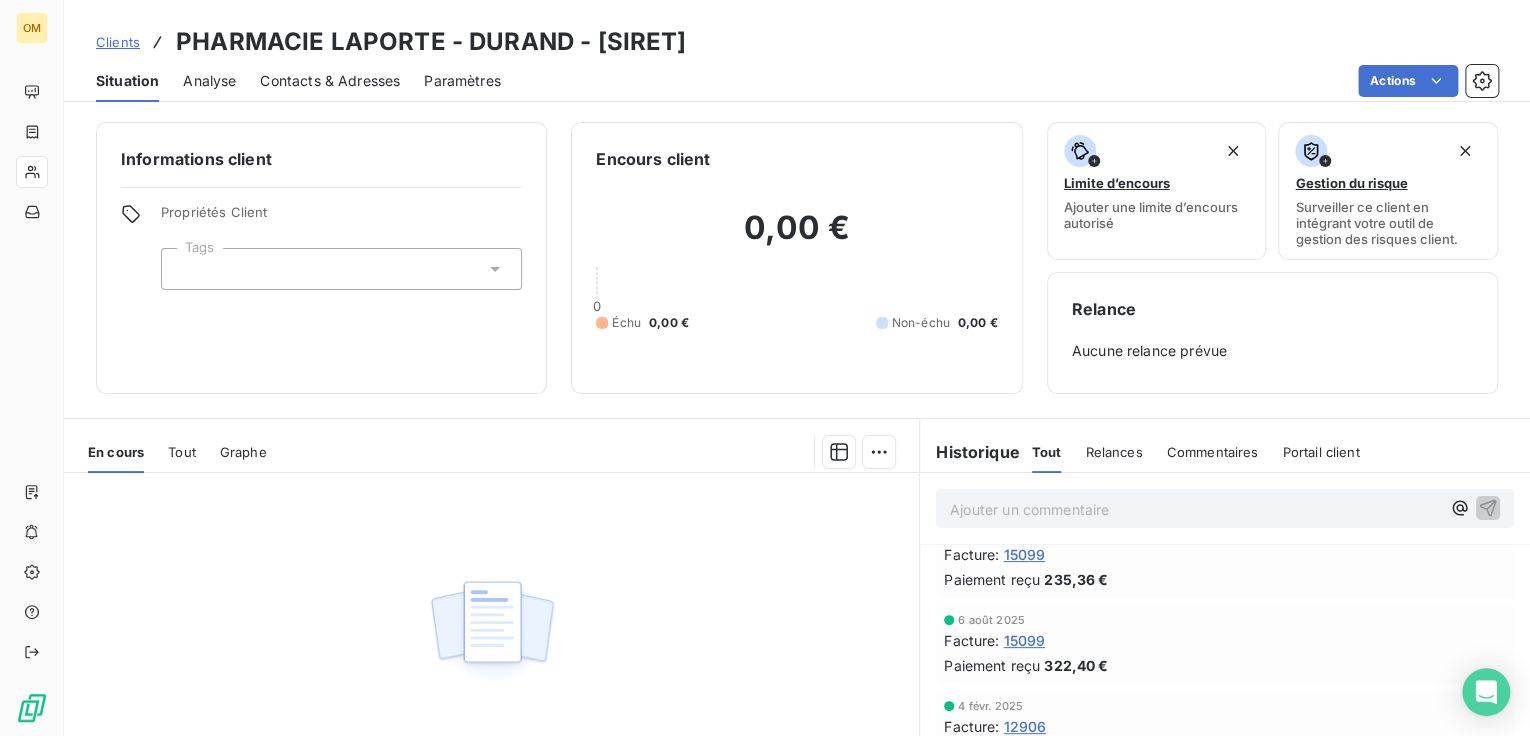 scroll, scrollTop: 0, scrollLeft: 0, axis: both 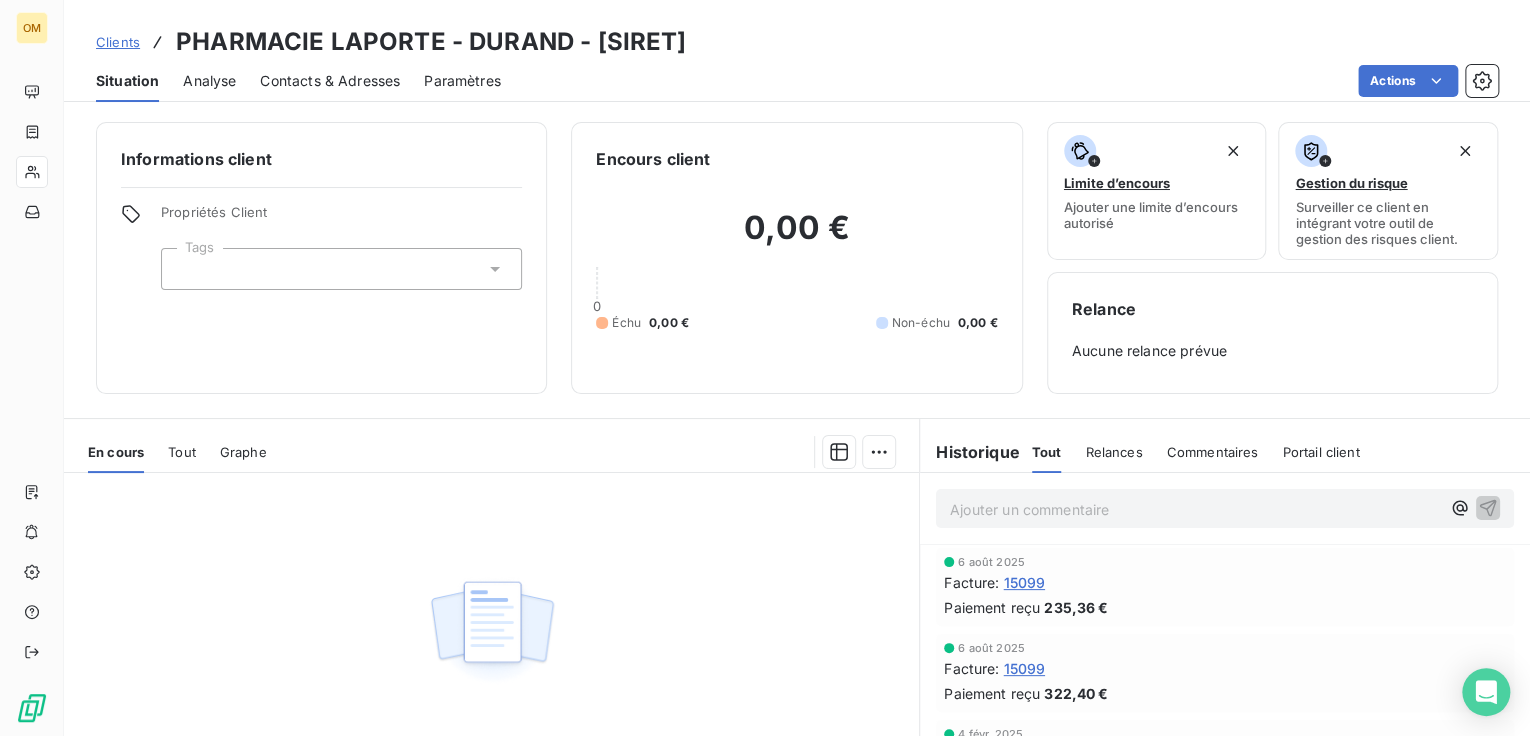 click on "15099" at bounding box center (1024, 582) 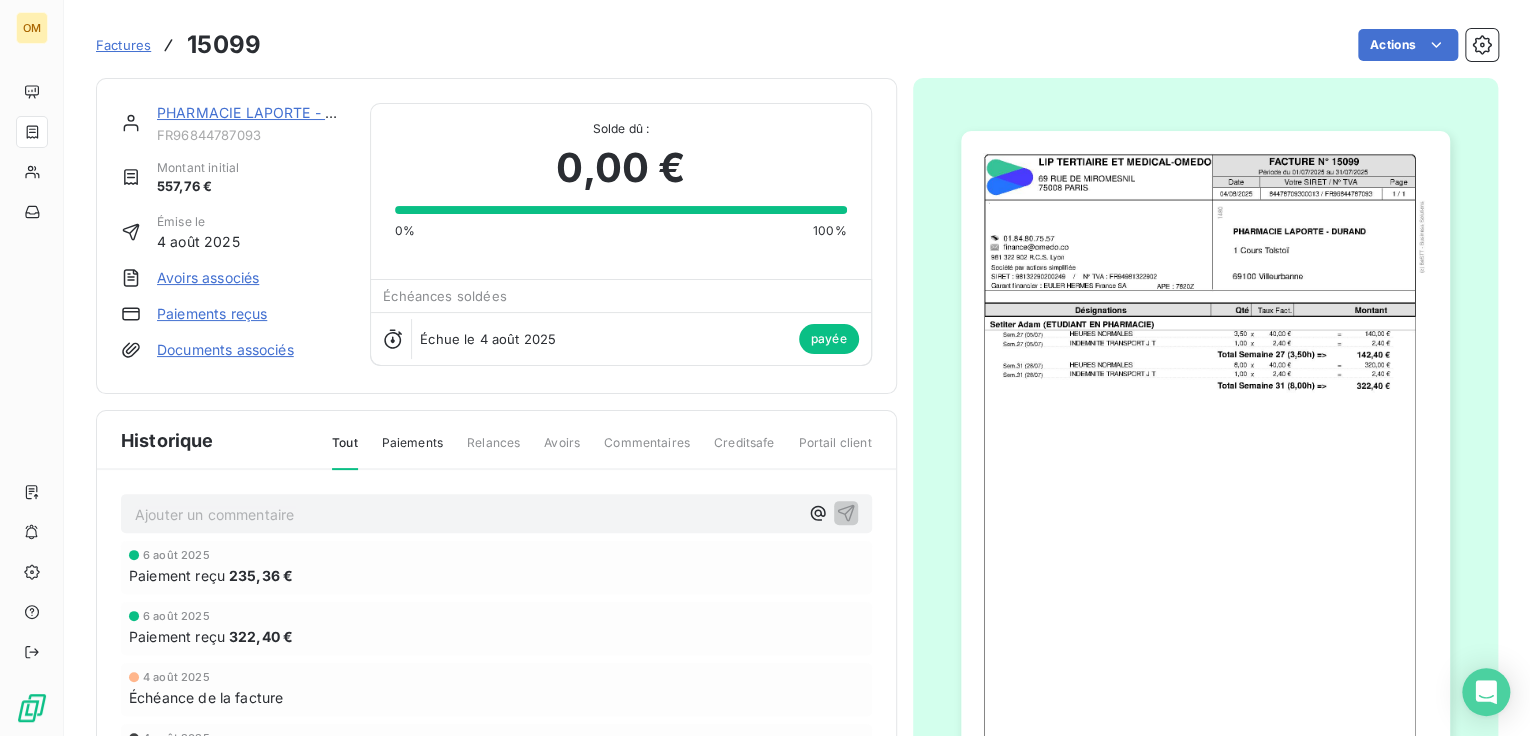 click at bounding box center (1205, 476) 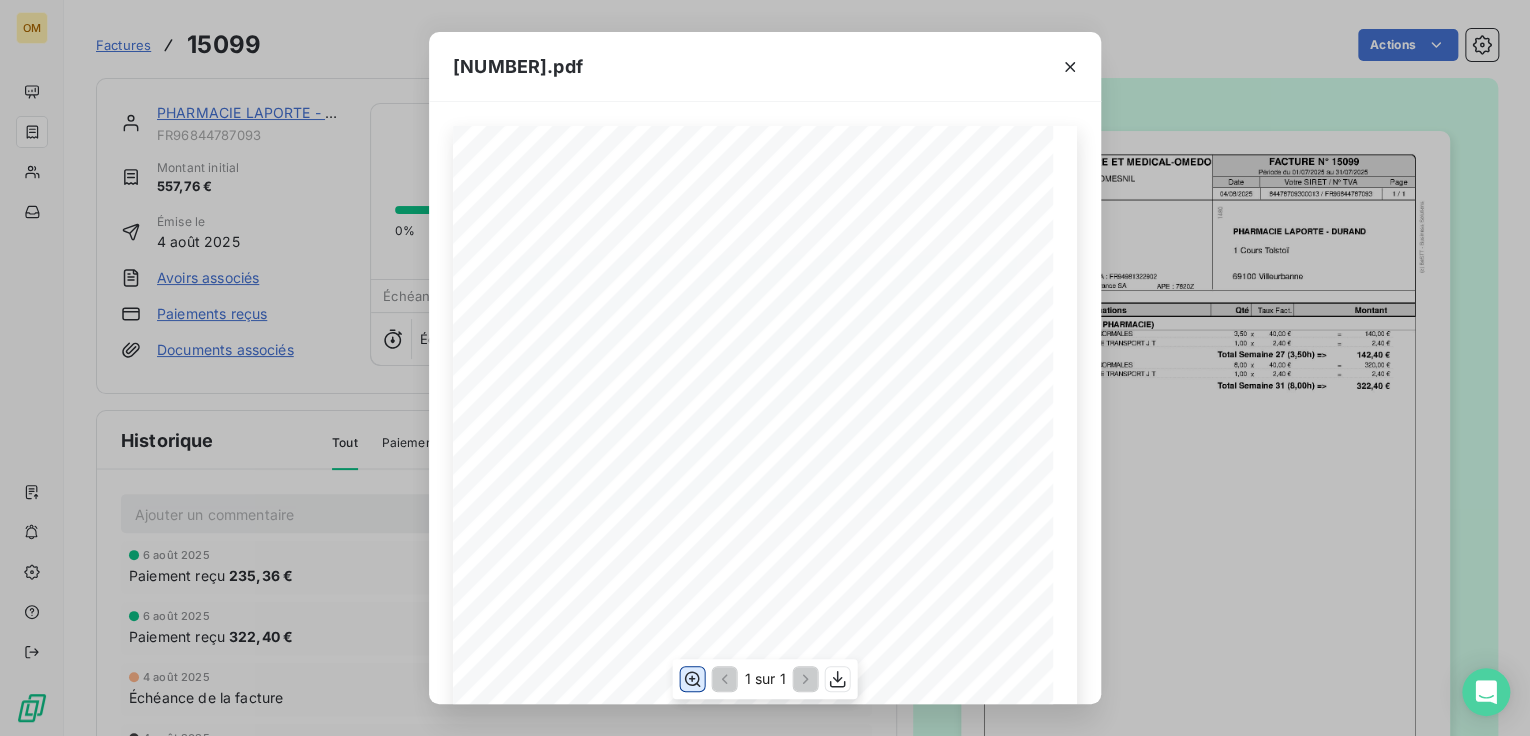 click 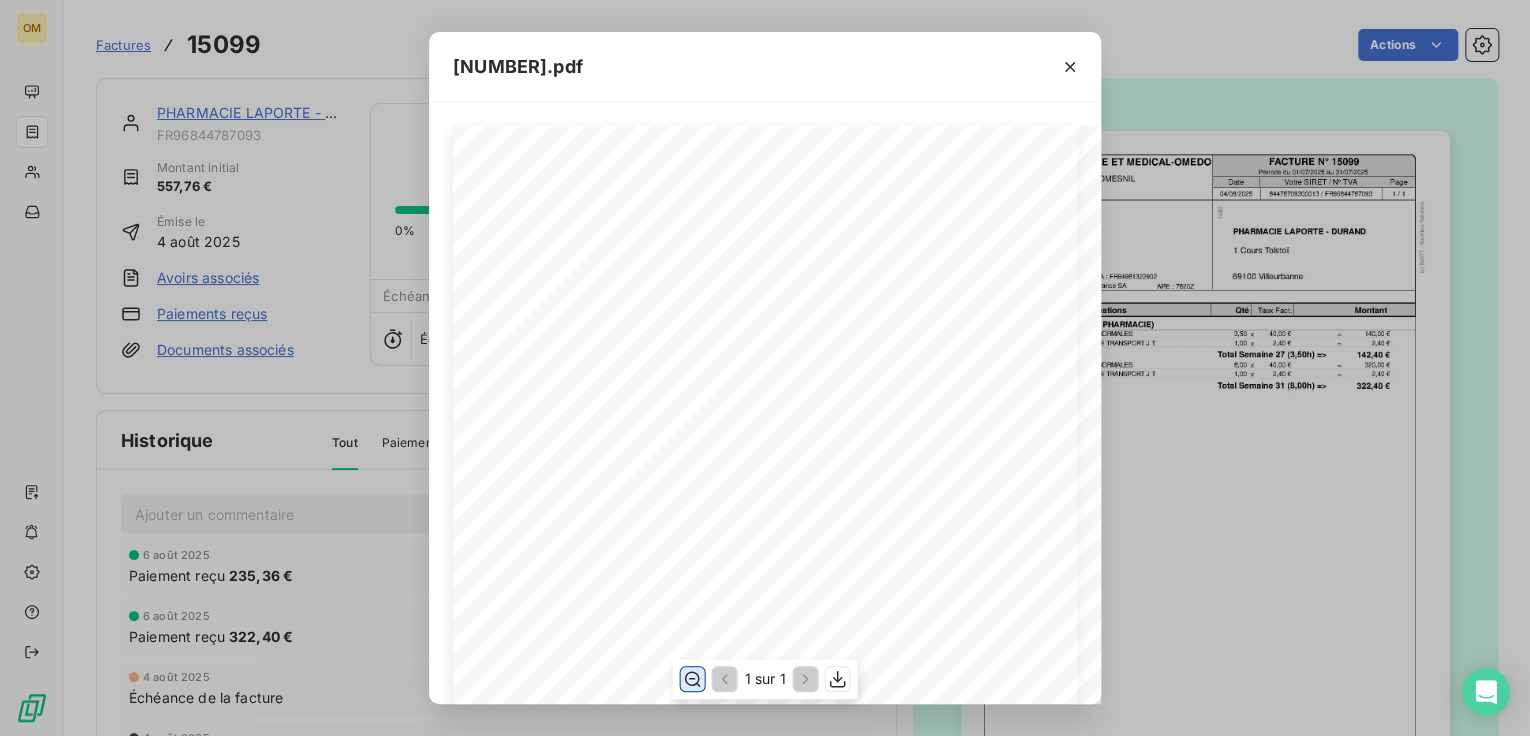 type 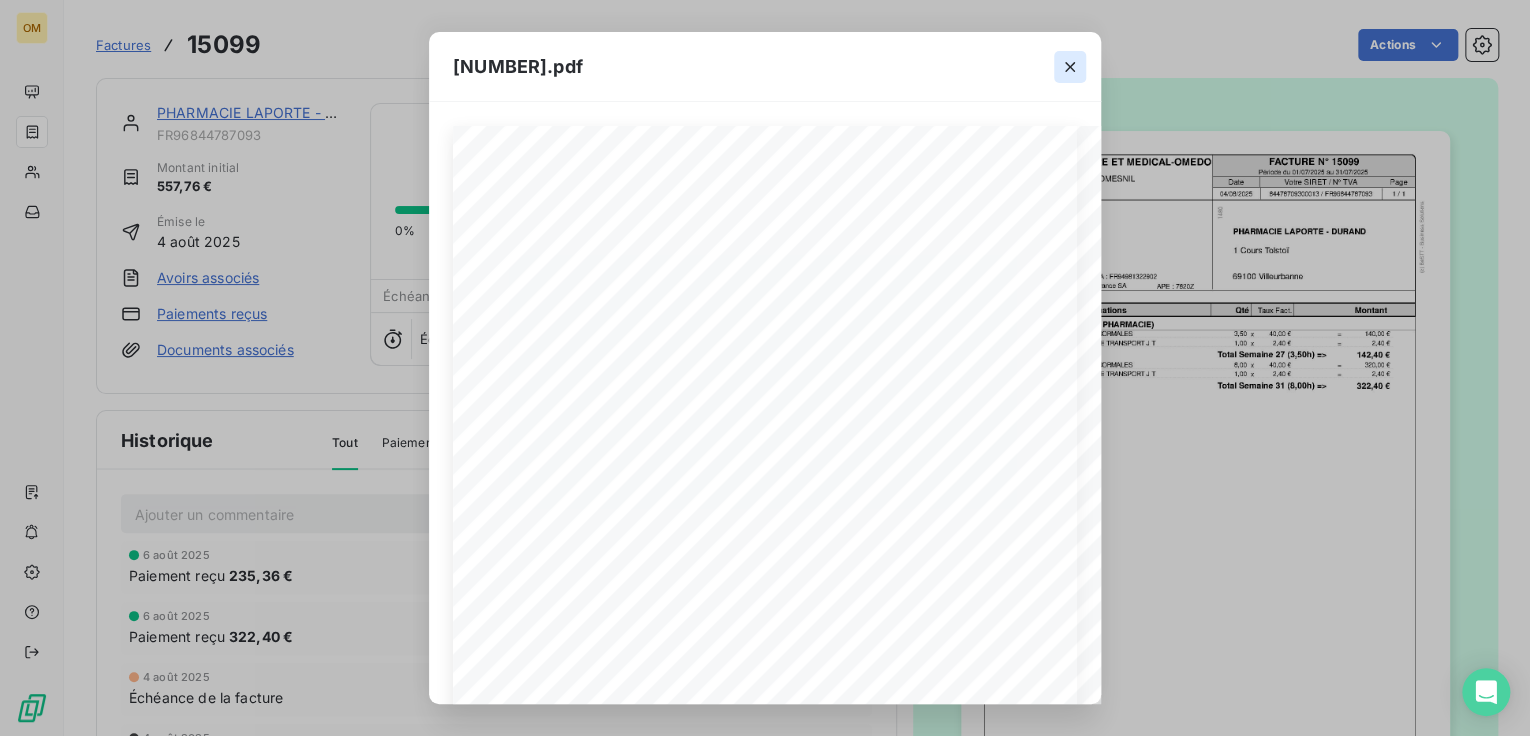 click 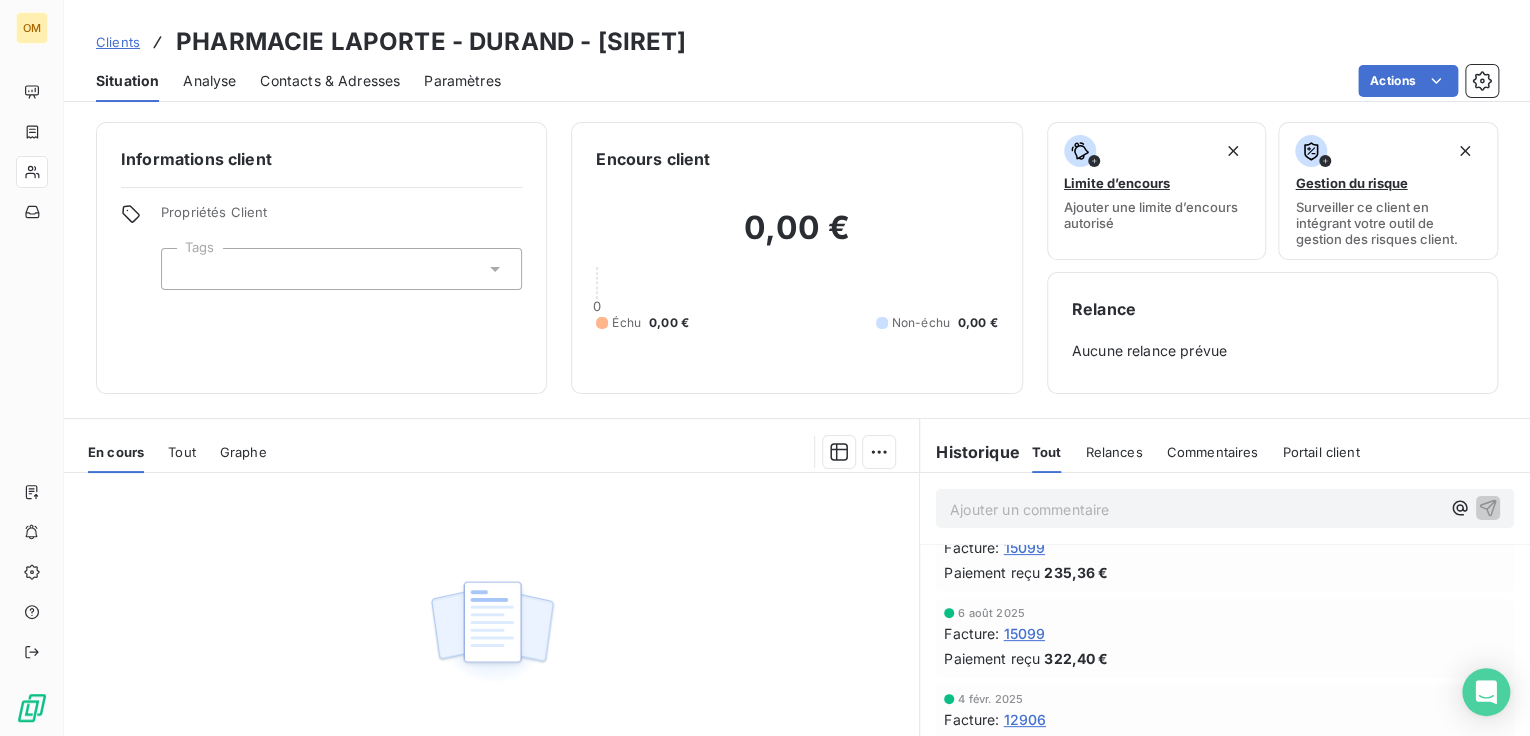 scroll, scrollTop: 0, scrollLeft: 0, axis: both 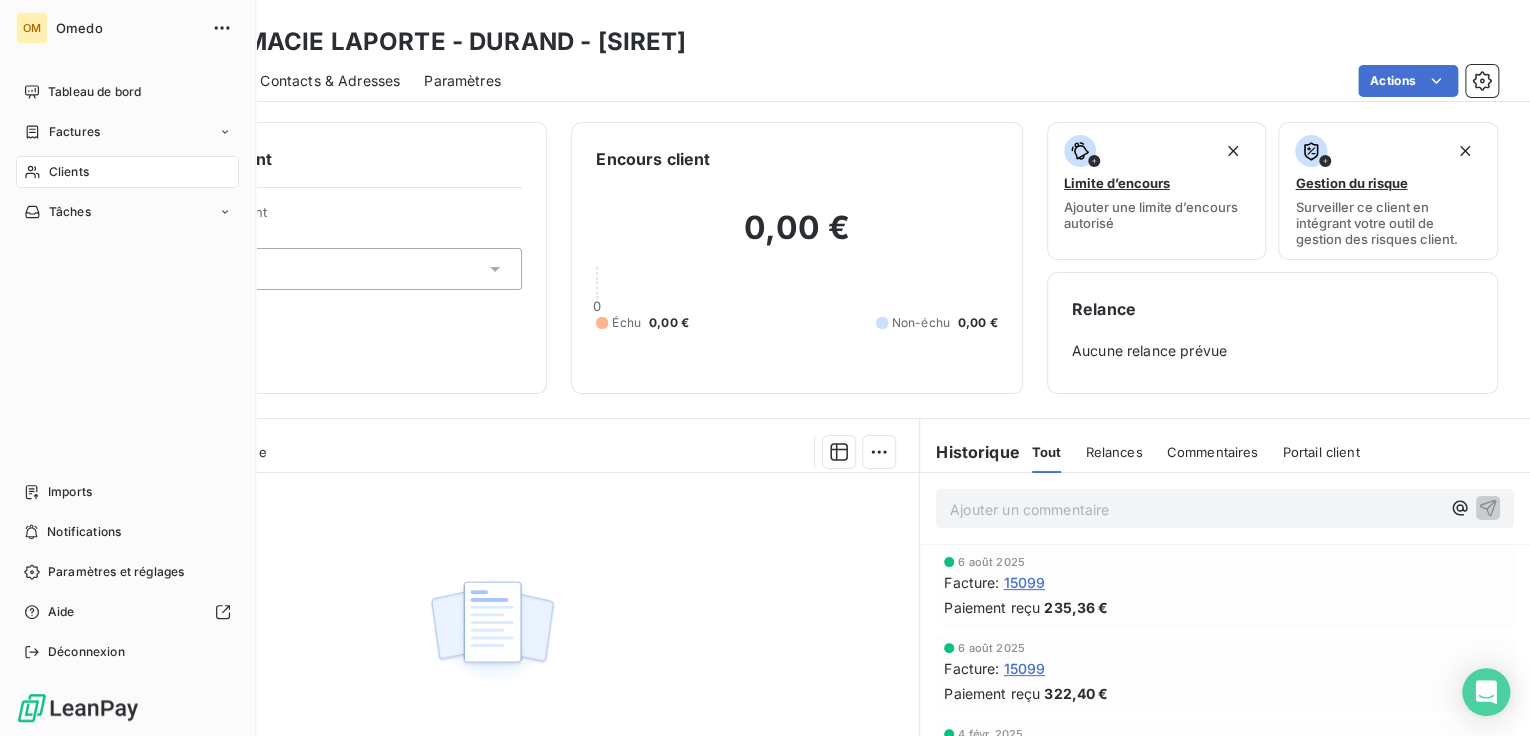 click on "Clients" at bounding box center (69, 172) 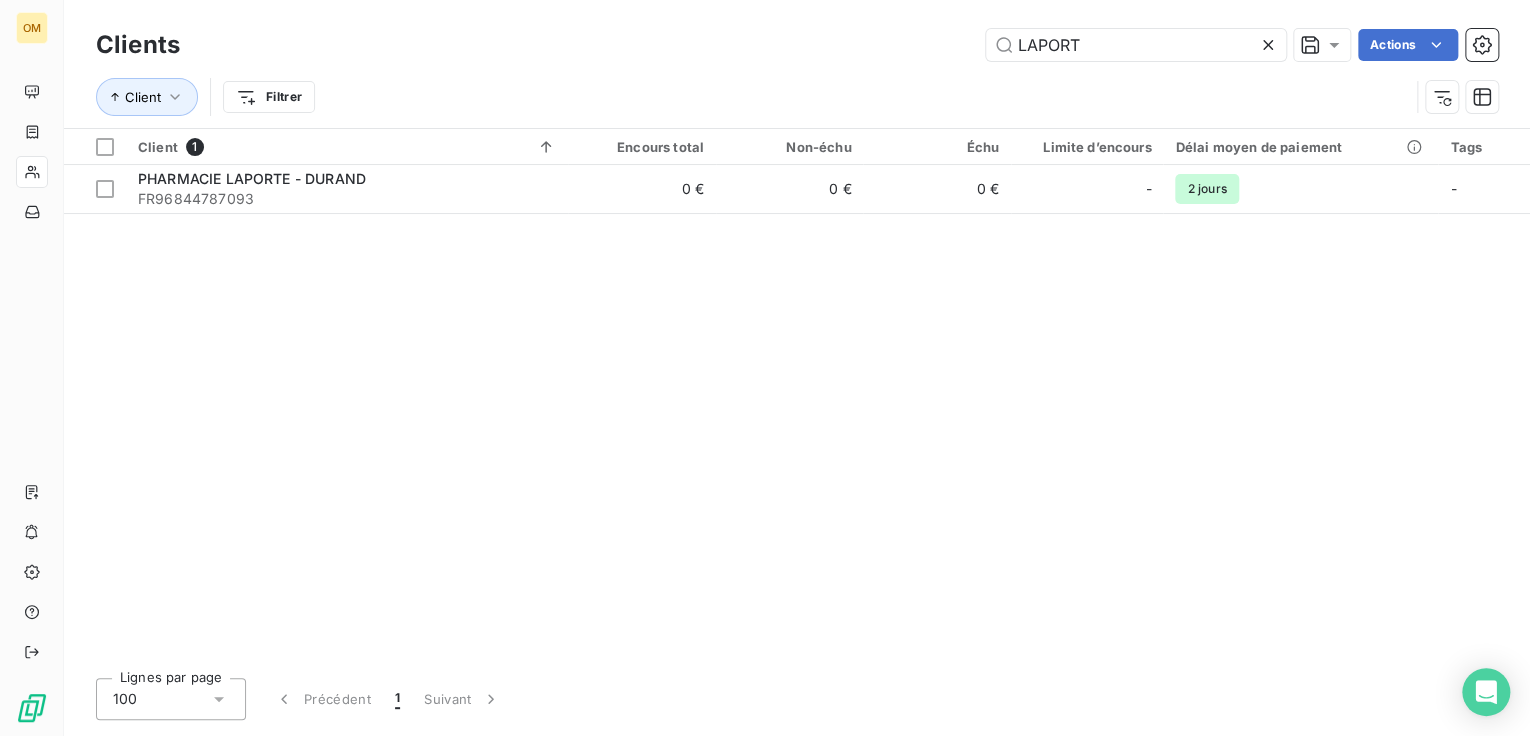 drag, startPoint x: 1105, startPoint y: 52, endPoint x: 924, endPoint y: 46, distance: 181.09943 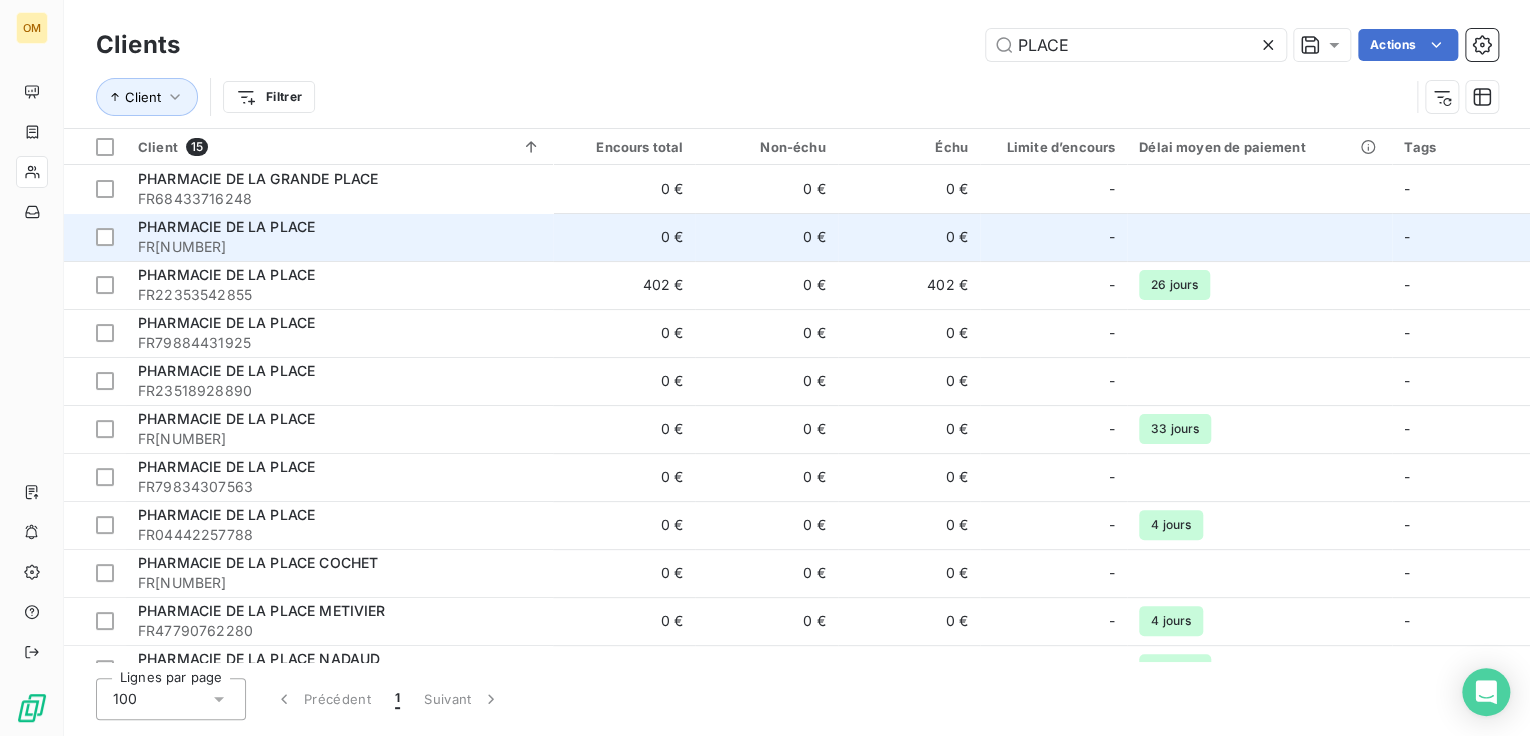type on "PLACE" 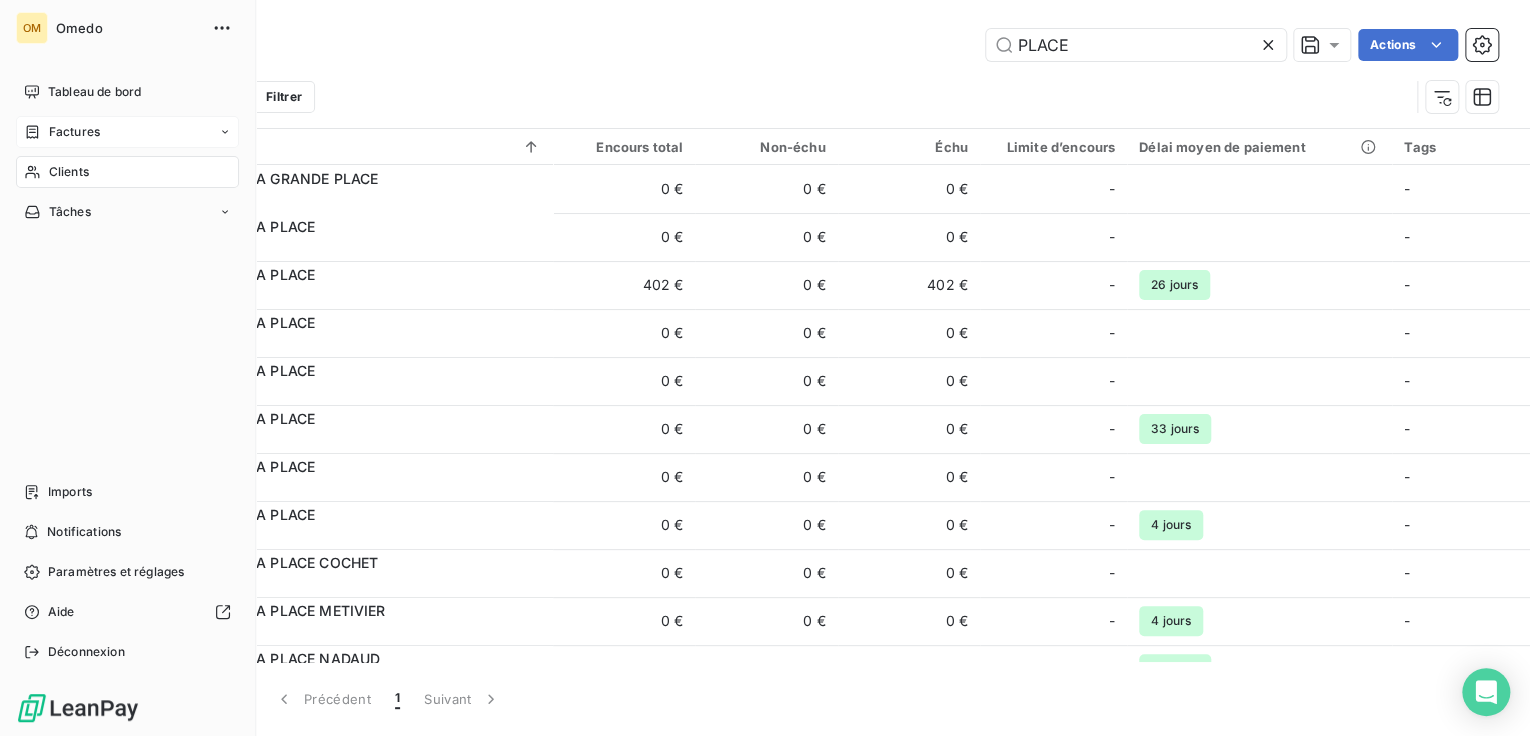 click on "Factures" at bounding box center (62, 132) 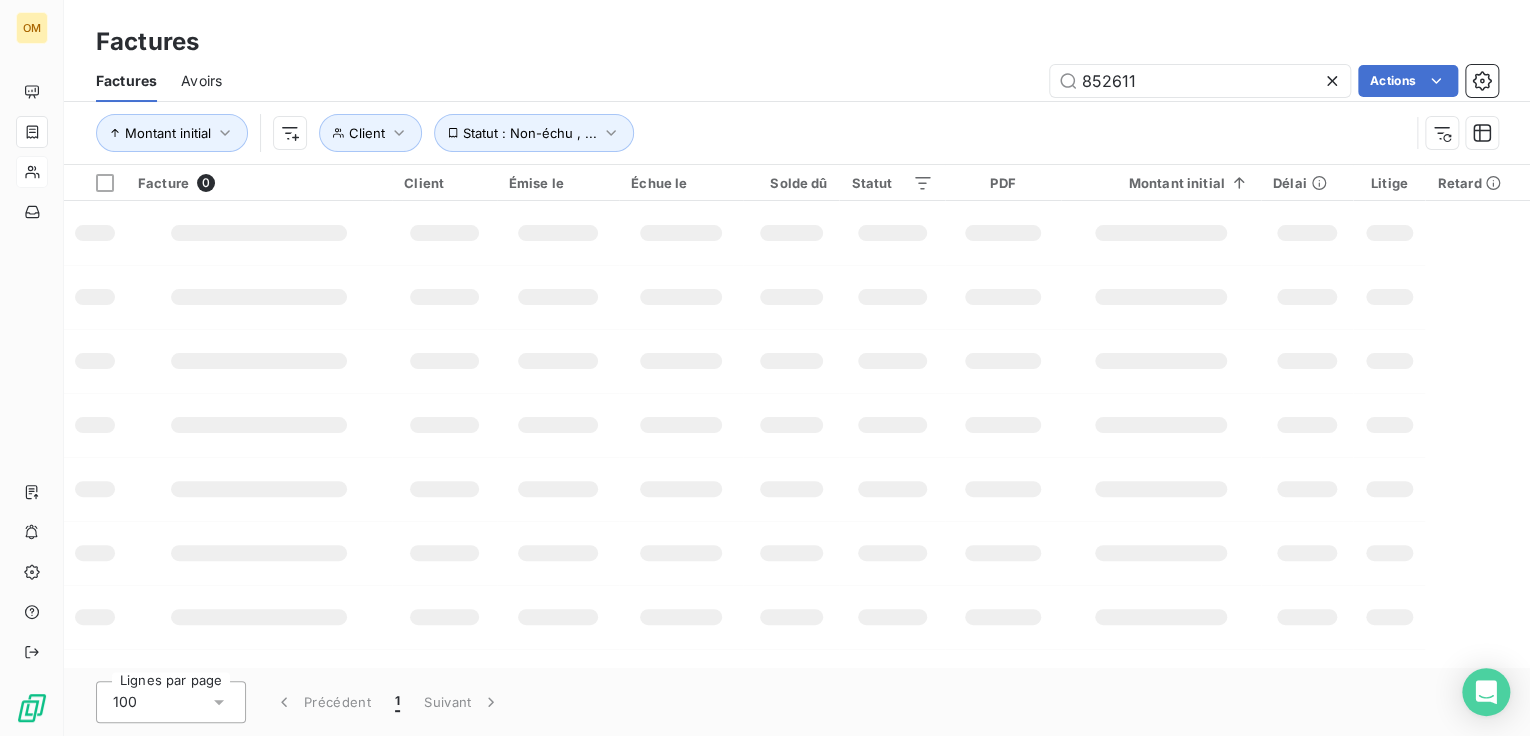 drag, startPoint x: 1163, startPoint y: 72, endPoint x: 986, endPoint y: 74, distance: 177.01129 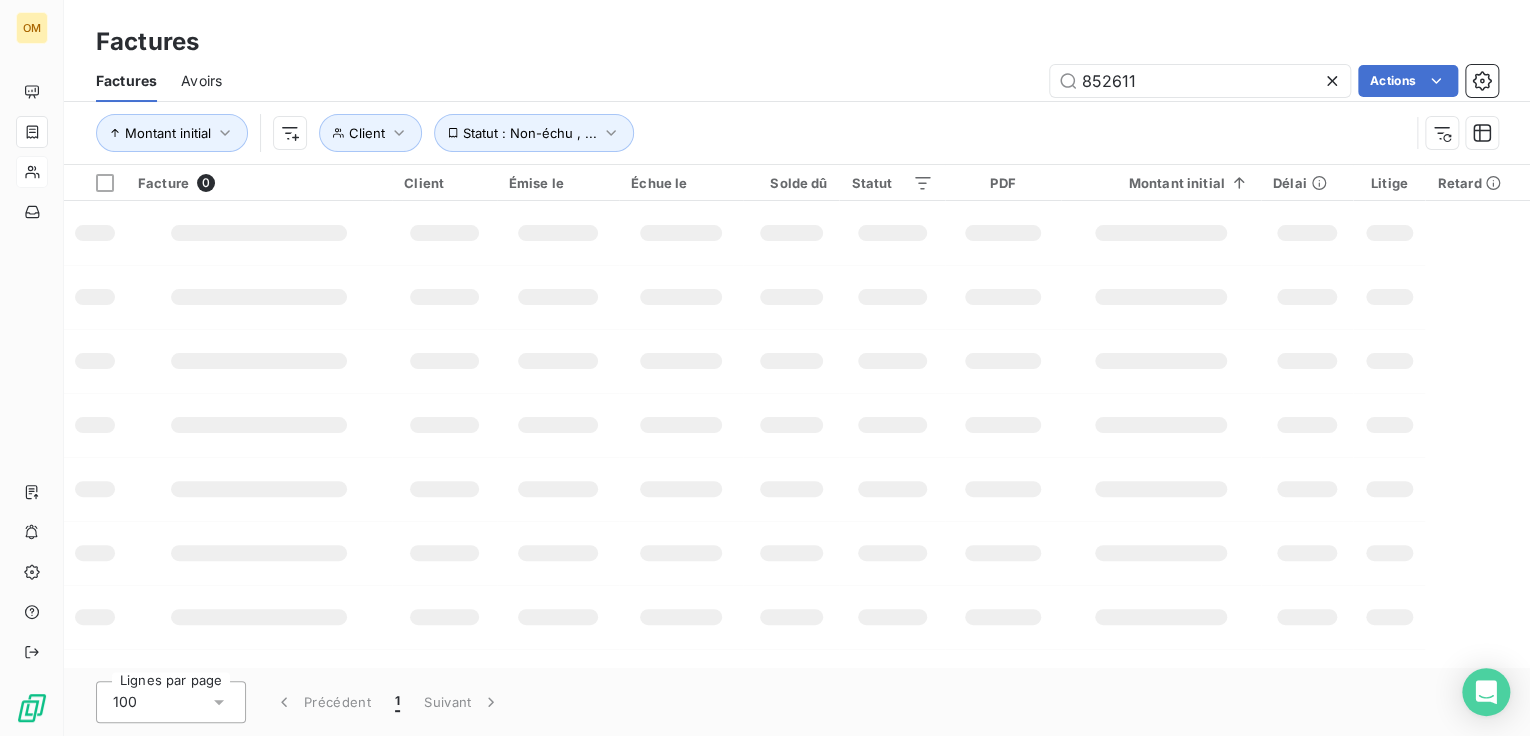 click on "852611 Actions" at bounding box center (872, 81) 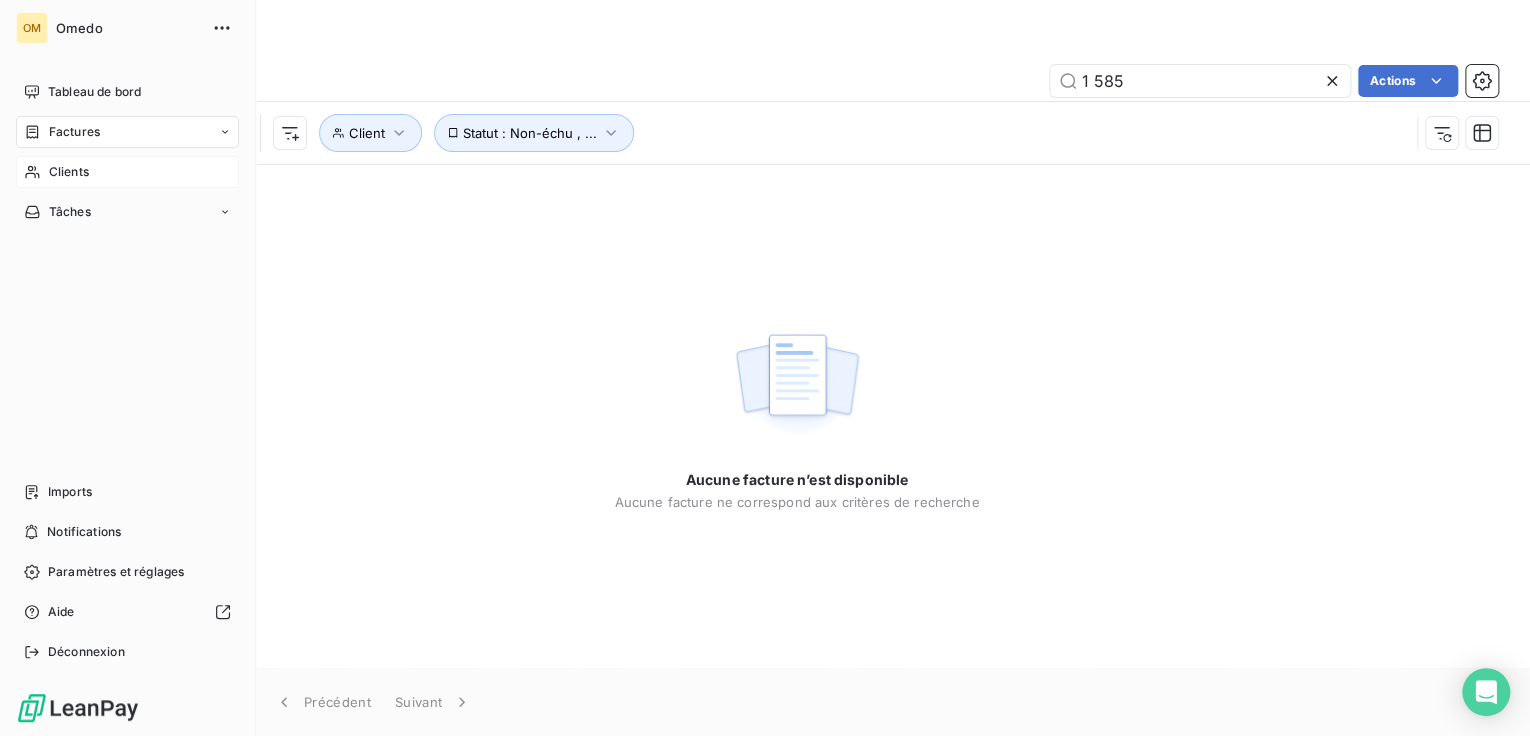 type on "1 585" 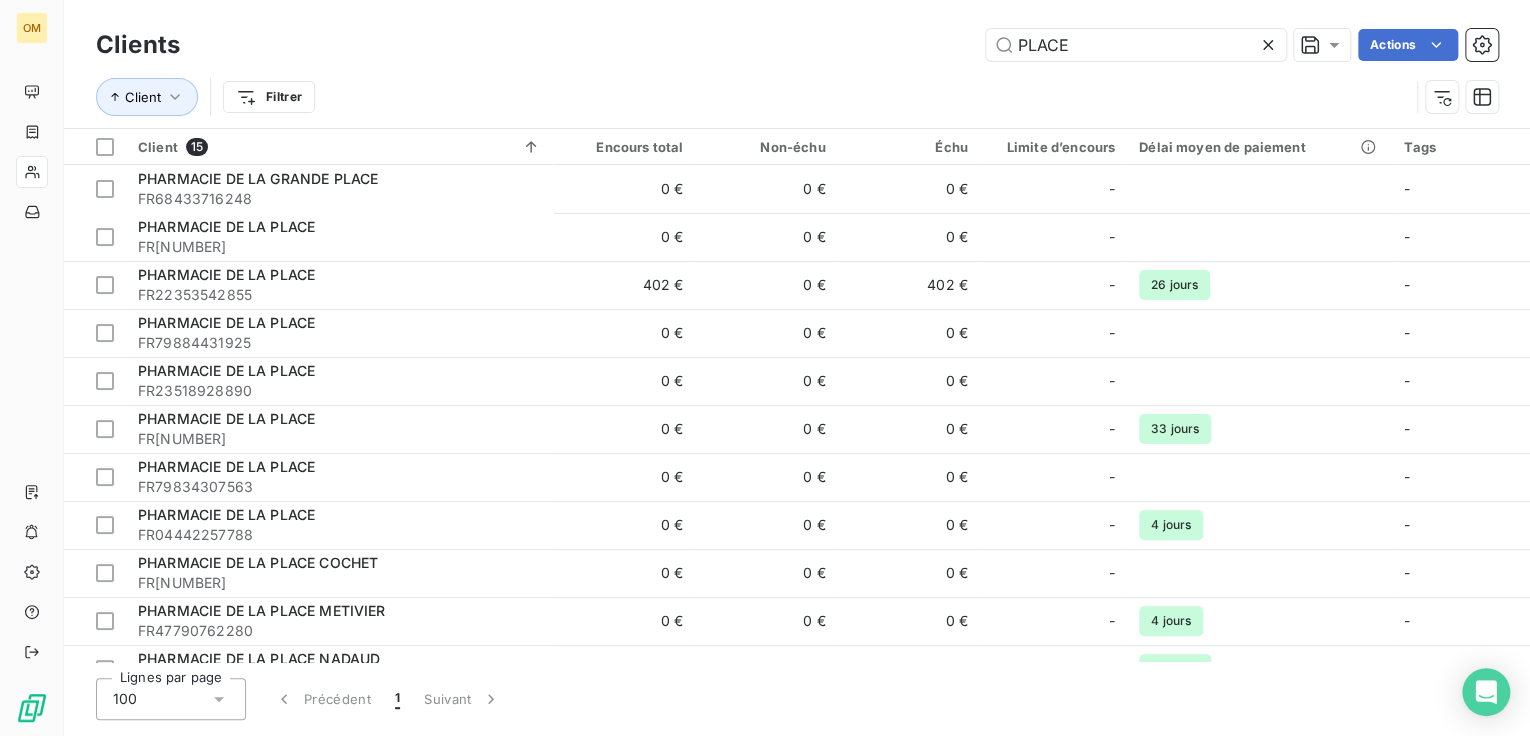 drag, startPoint x: 1092, startPoint y: 41, endPoint x: 870, endPoint y: 49, distance: 222.1441 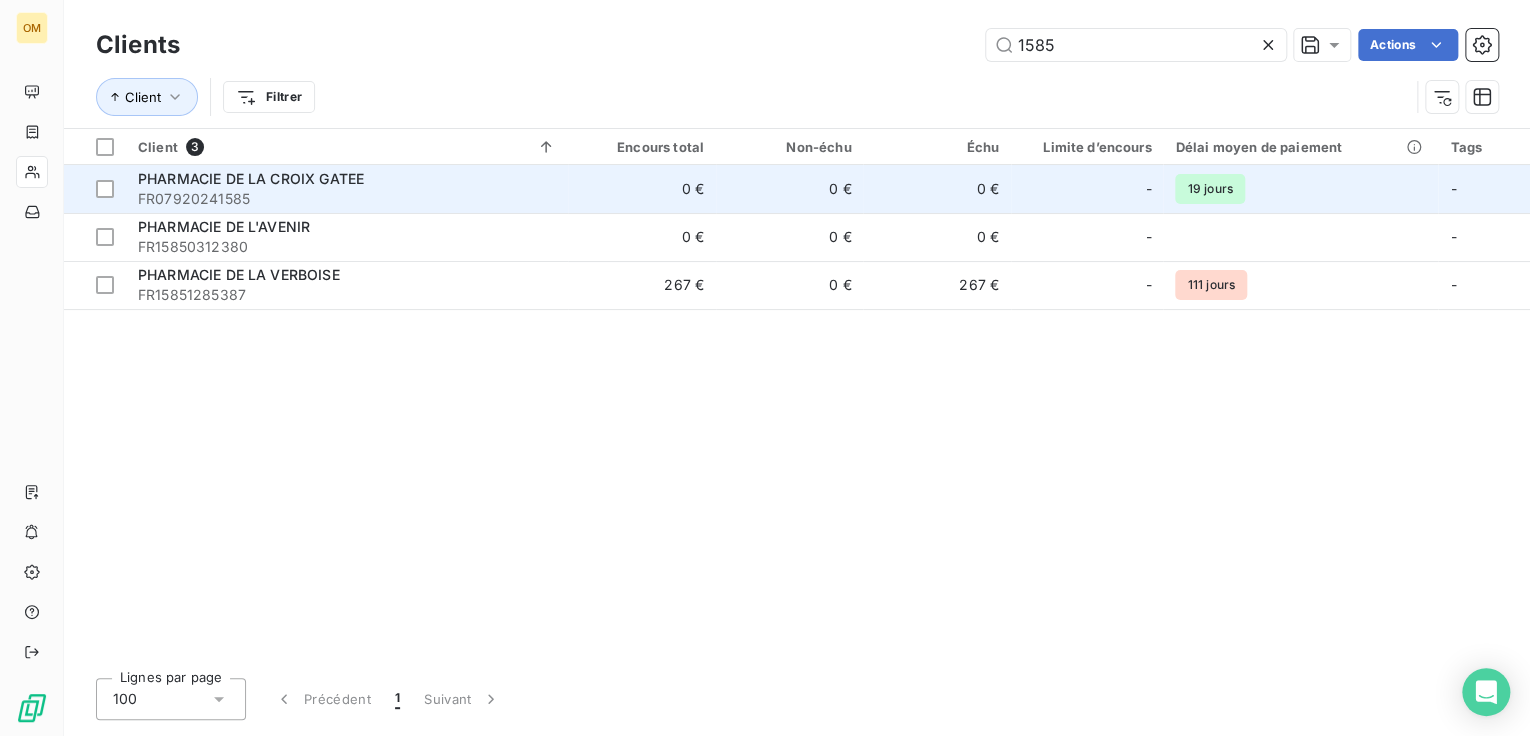 type on "1585" 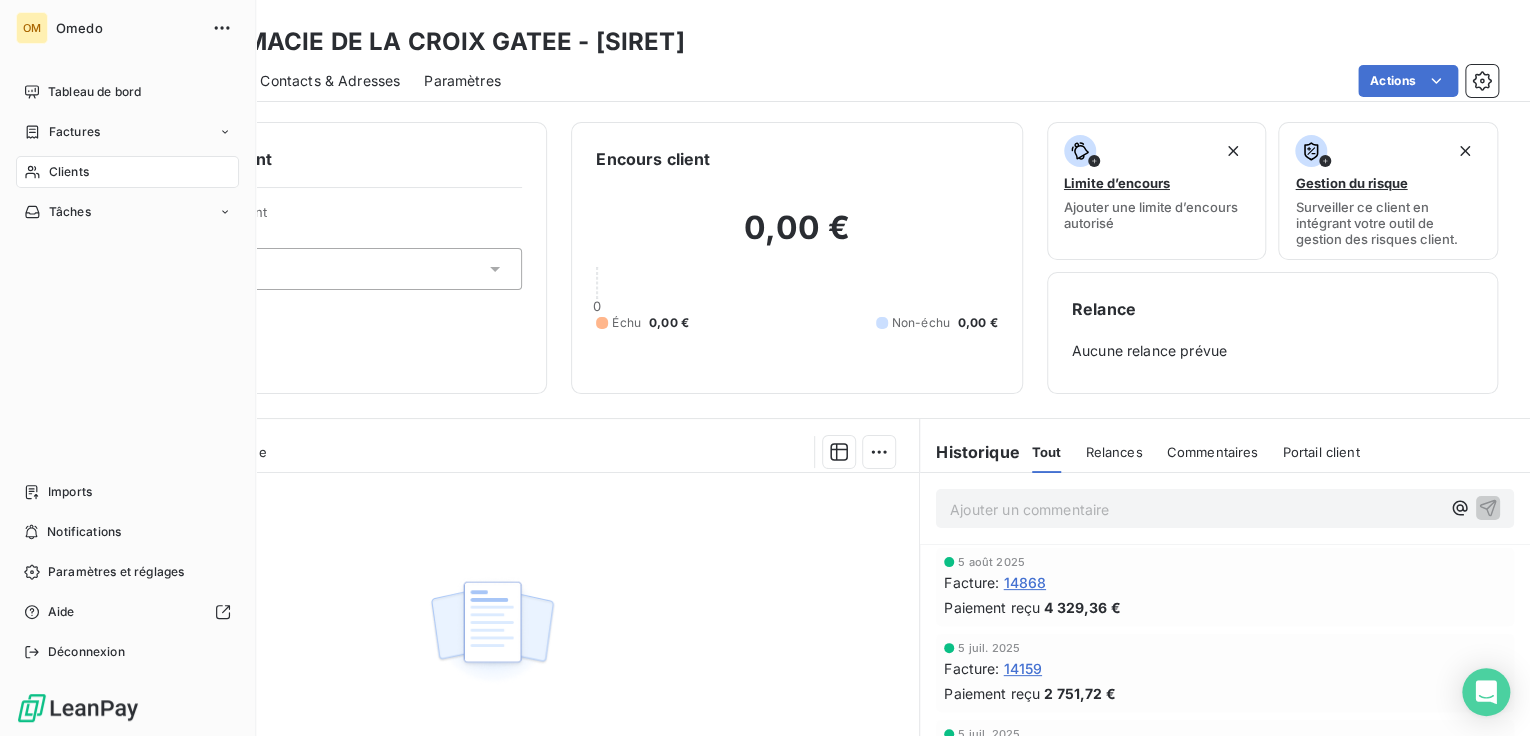 click on "Clients" at bounding box center (69, 172) 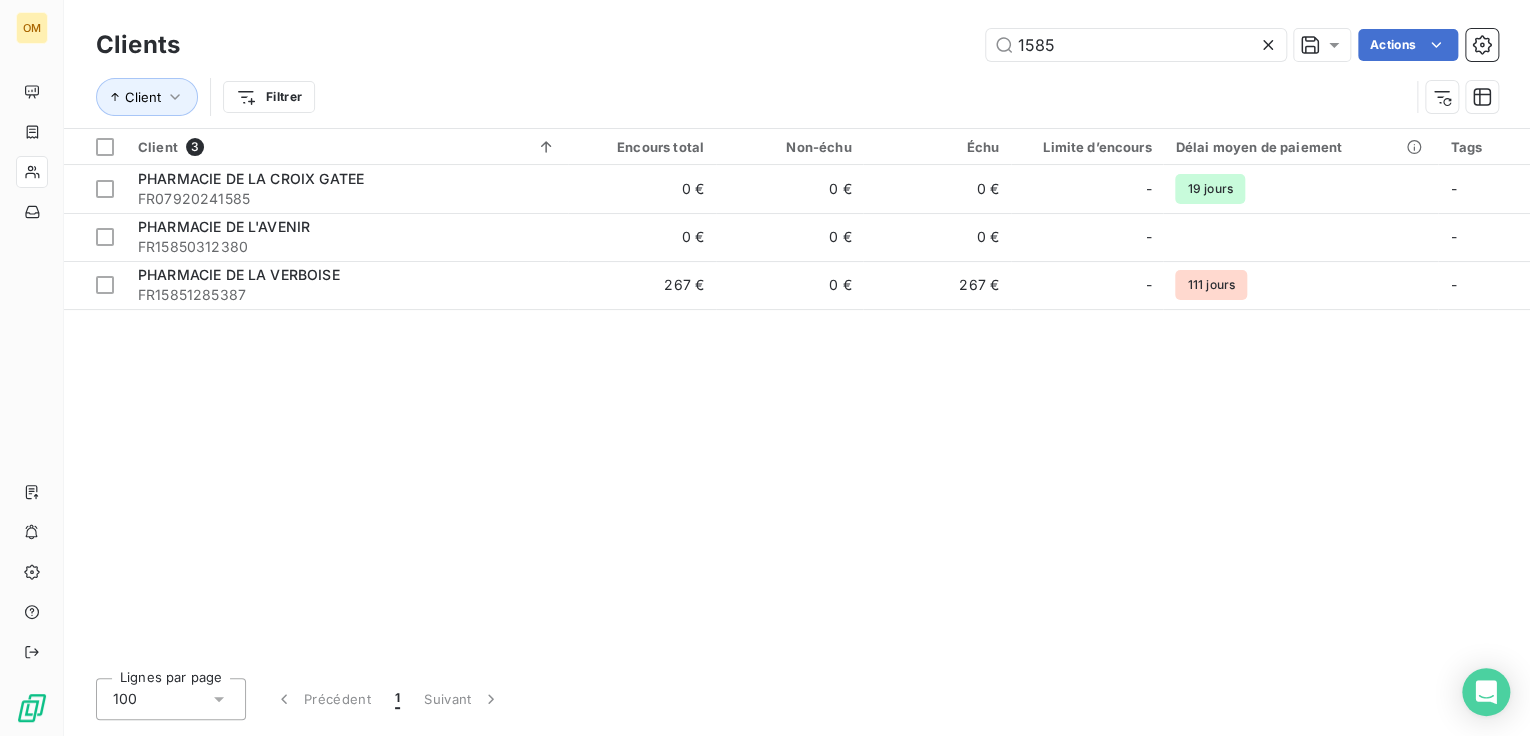 drag, startPoint x: 957, startPoint y: 49, endPoint x: 858, endPoint y: 60, distance: 99.60924 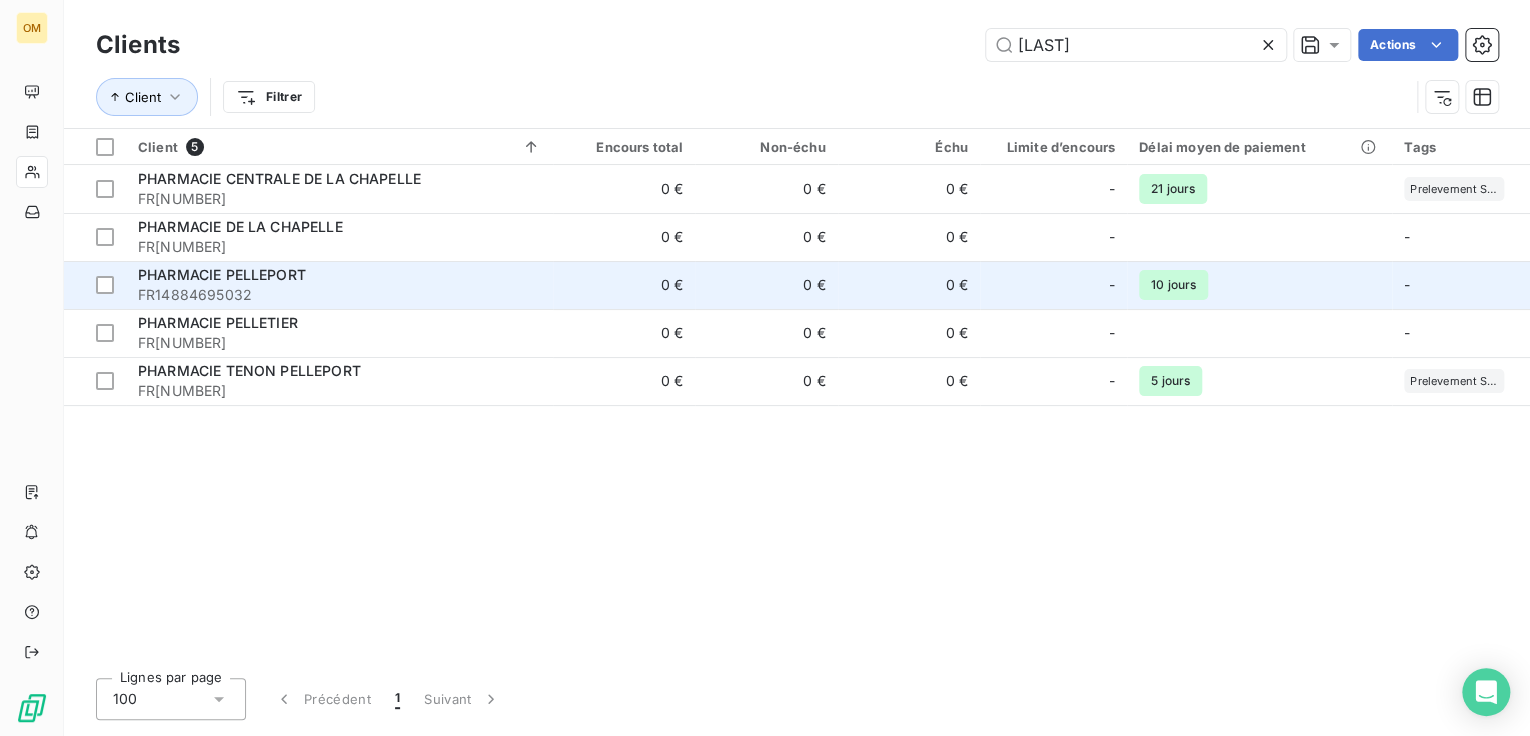 type on "[LAST]" 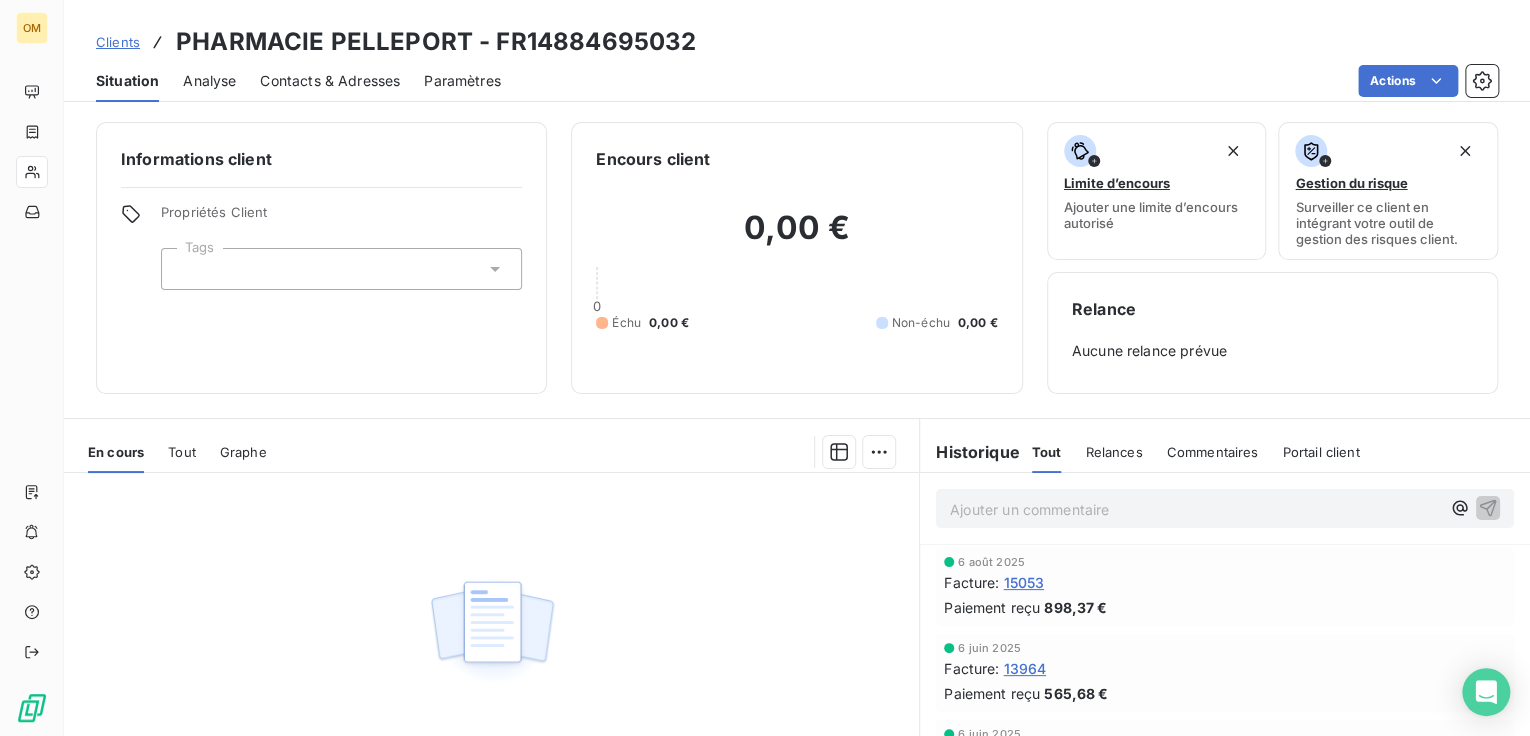 click on "Facture  :" at bounding box center [971, 582] 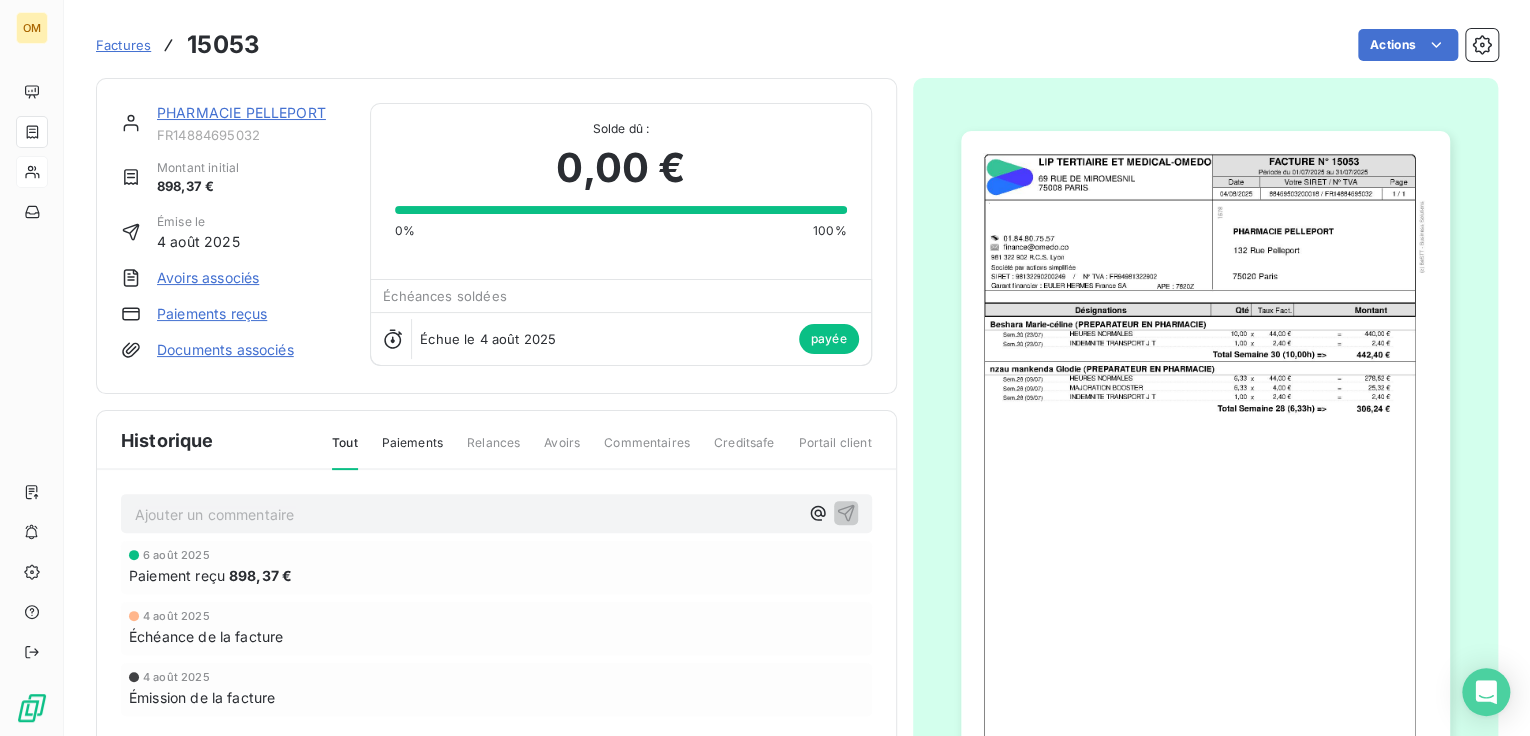 click at bounding box center (1205, 476) 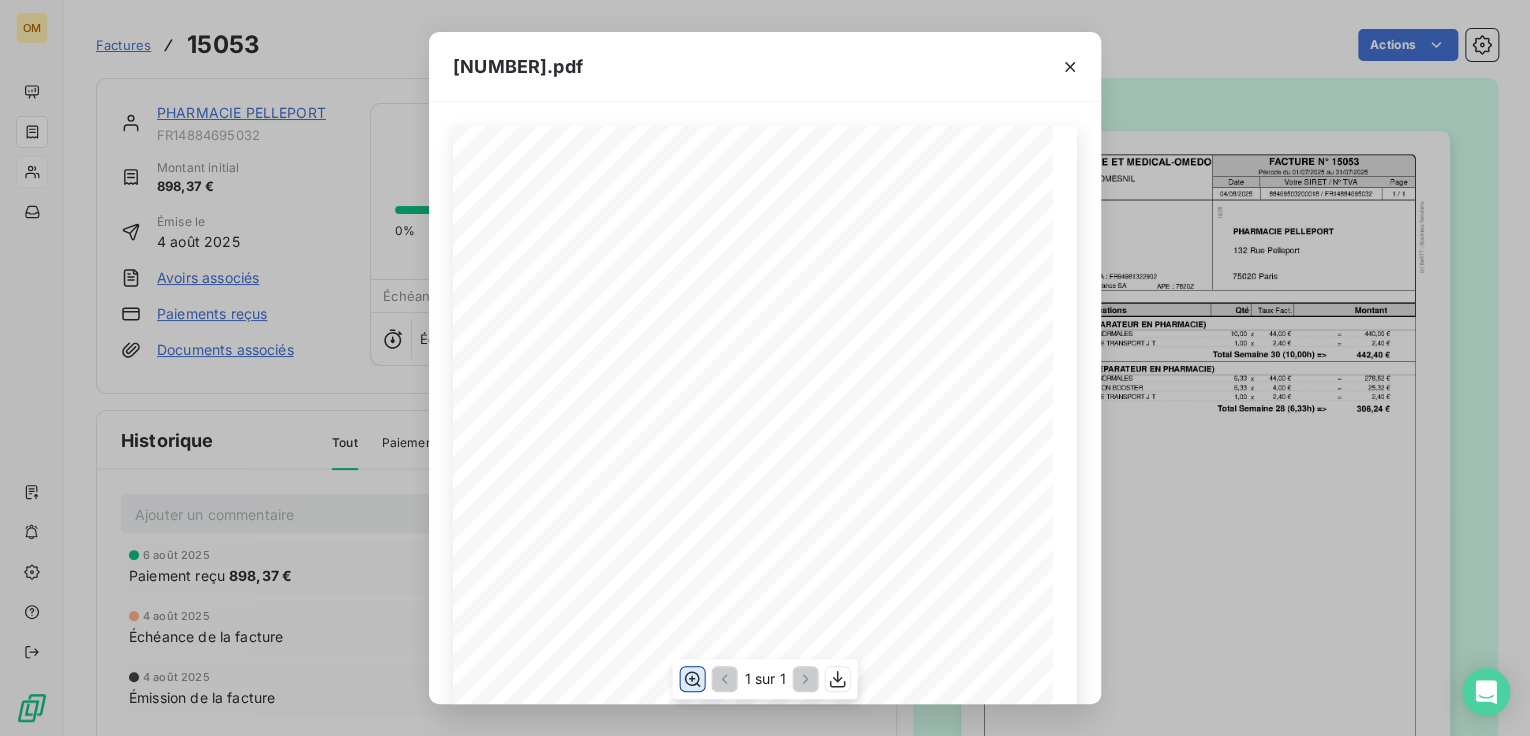 click 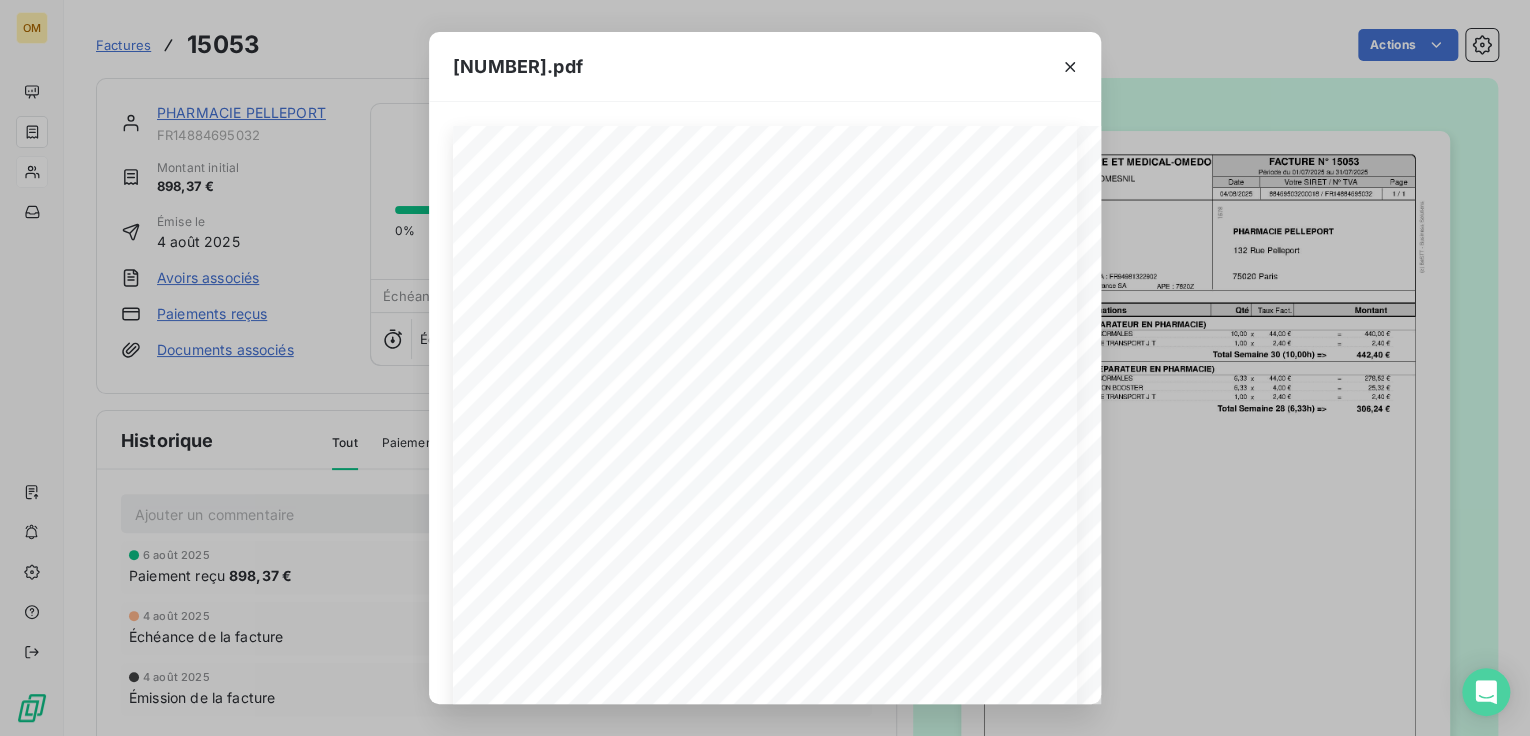 type 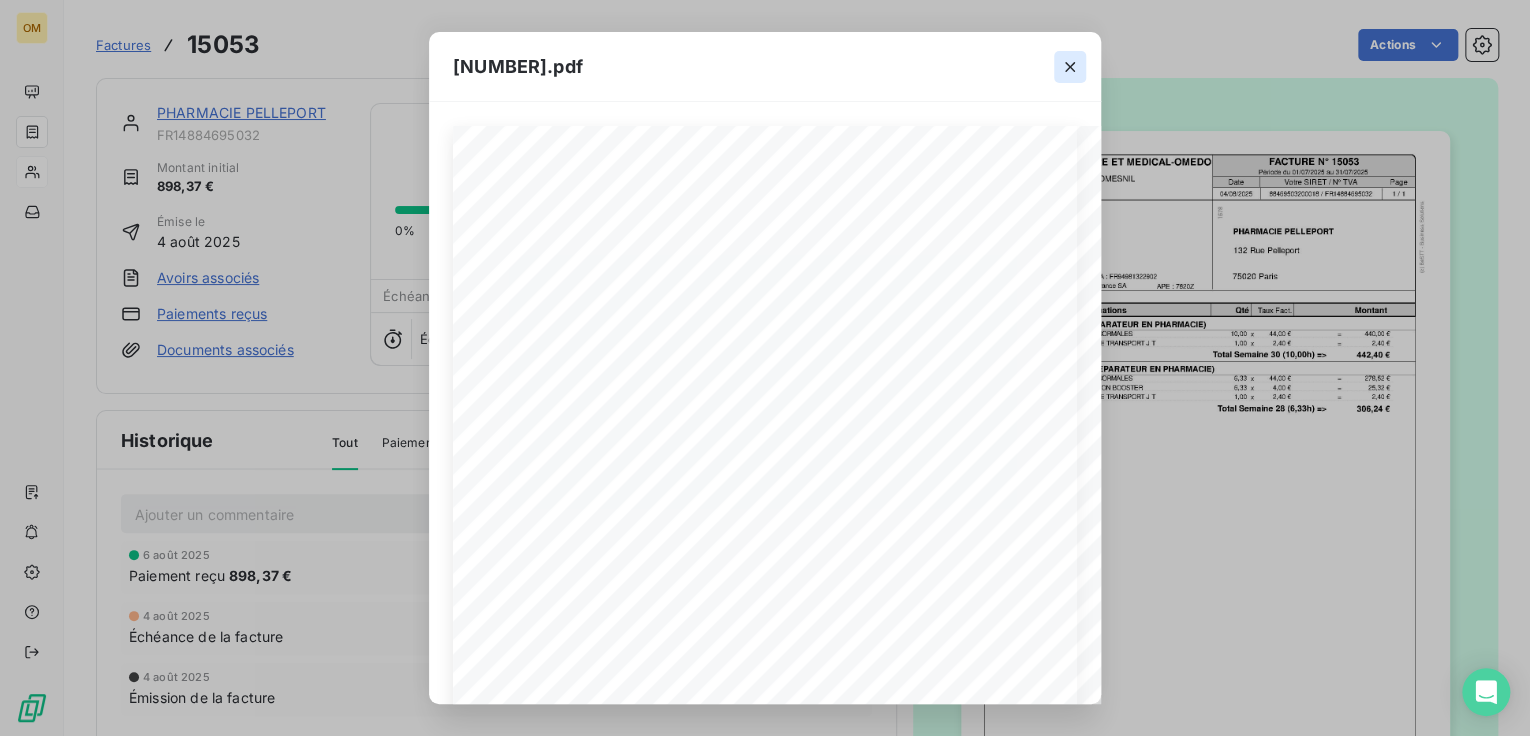 click 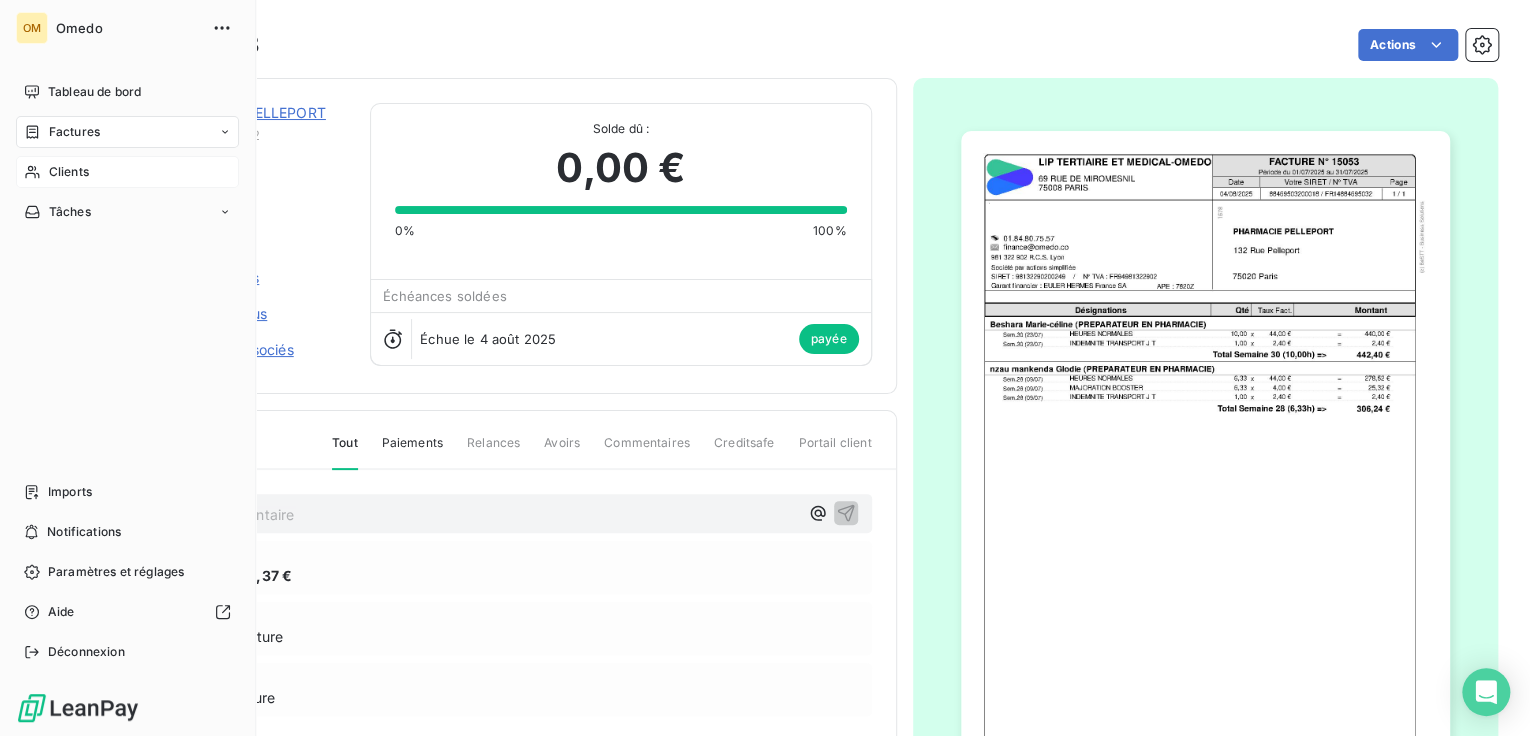 click on "Clients" at bounding box center [69, 172] 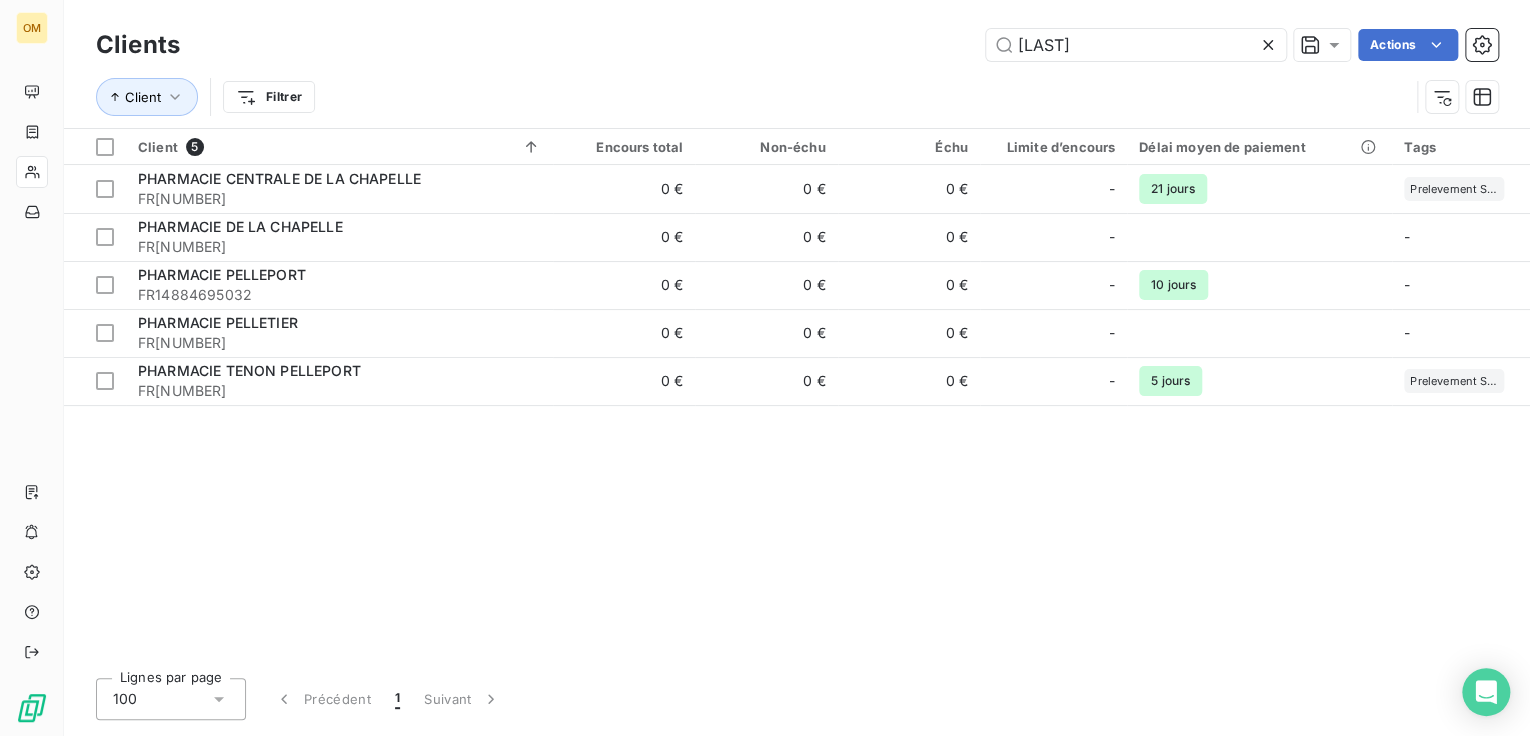 drag, startPoint x: 1074, startPoint y: 40, endPoint x: 877, endPoint y: 50, distance: 197.25365 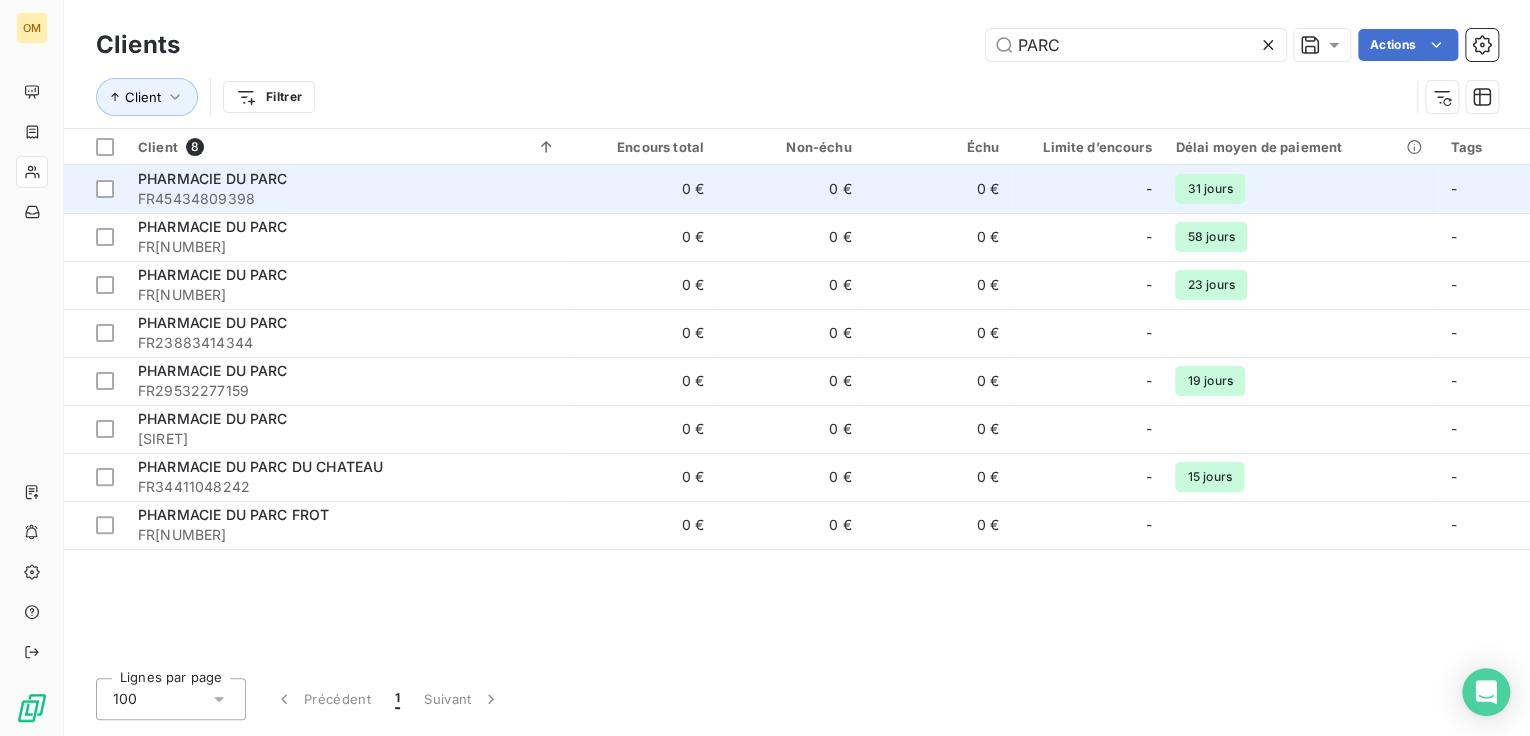 type on "PARC" 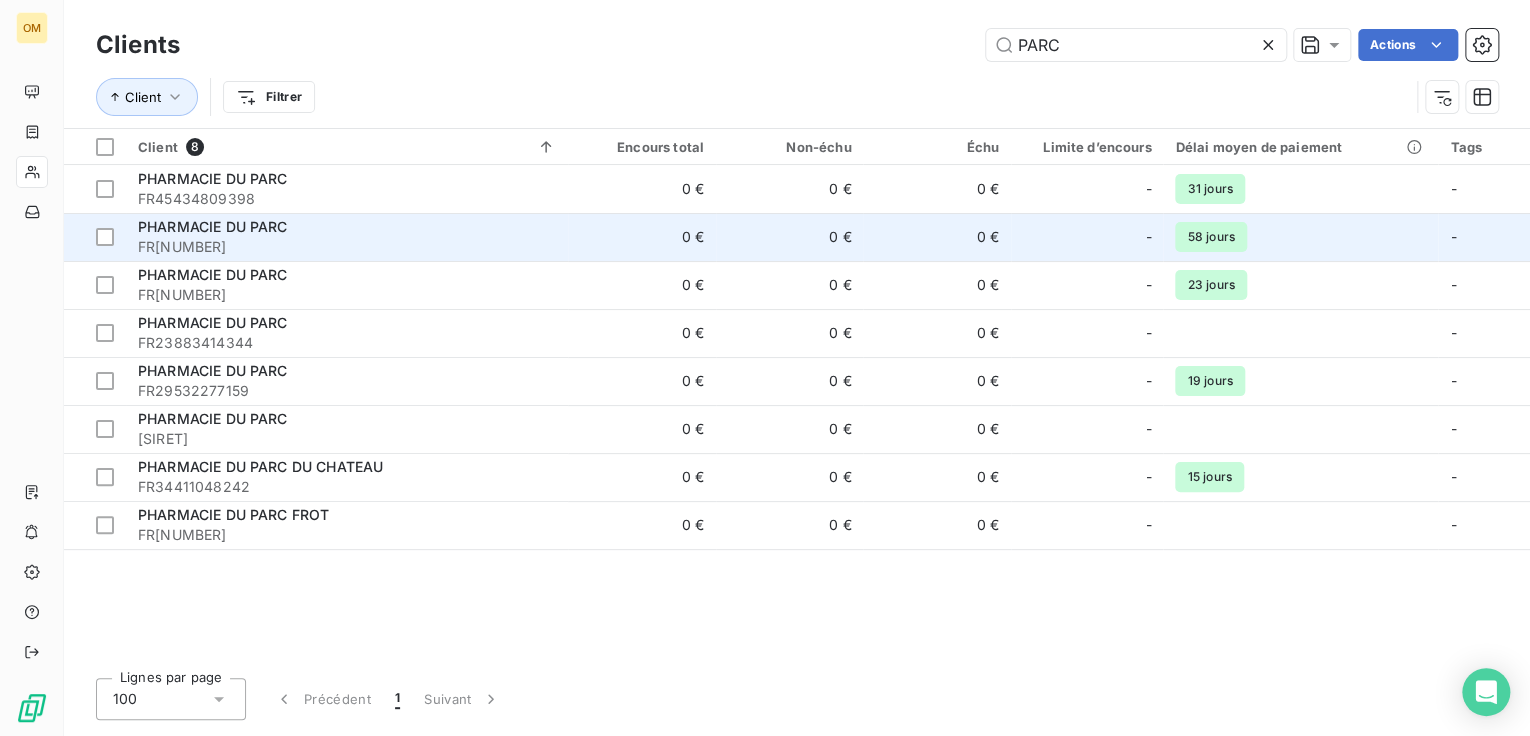 click on "58 jours" at bounding box center [1210, 237] 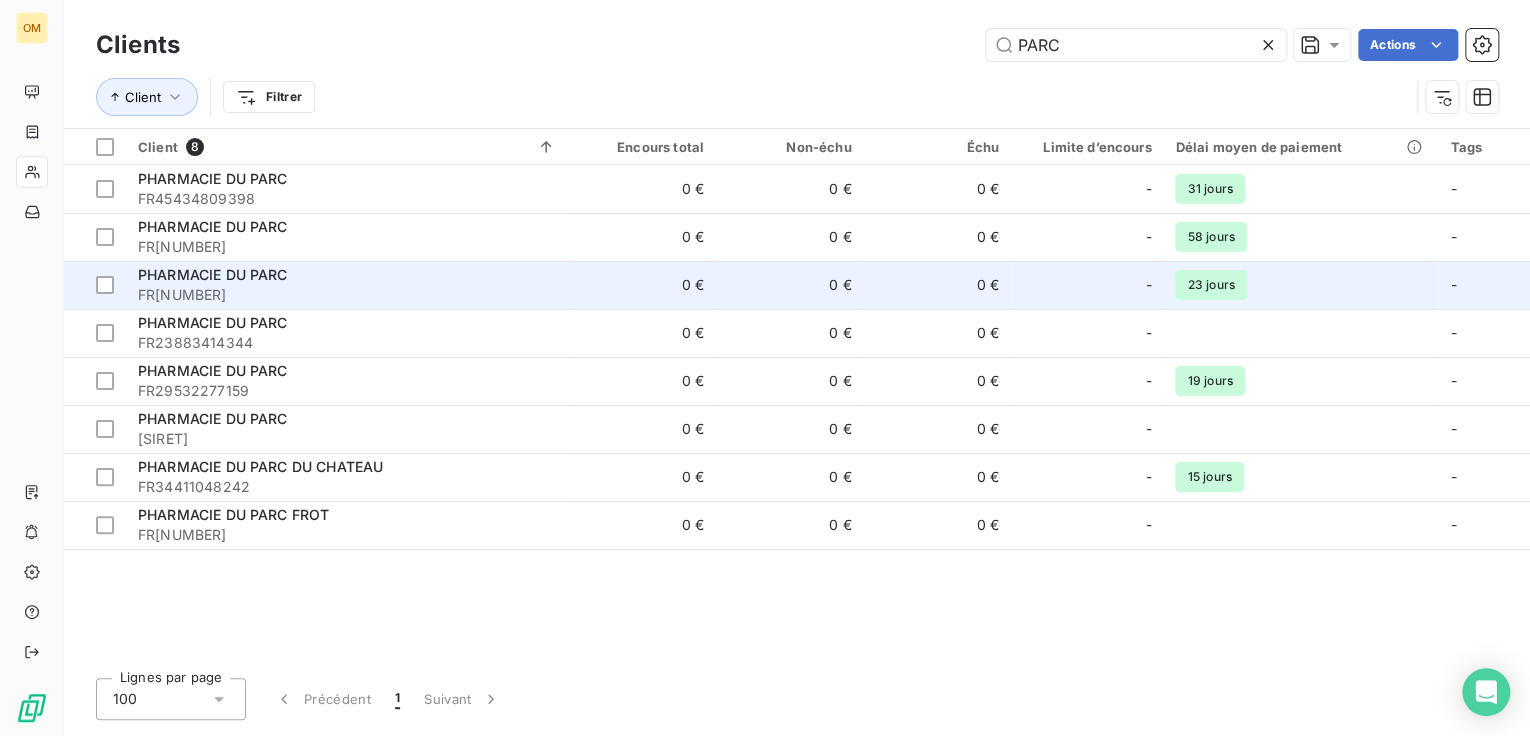 click on "-" at bounding box center (1087, 285) 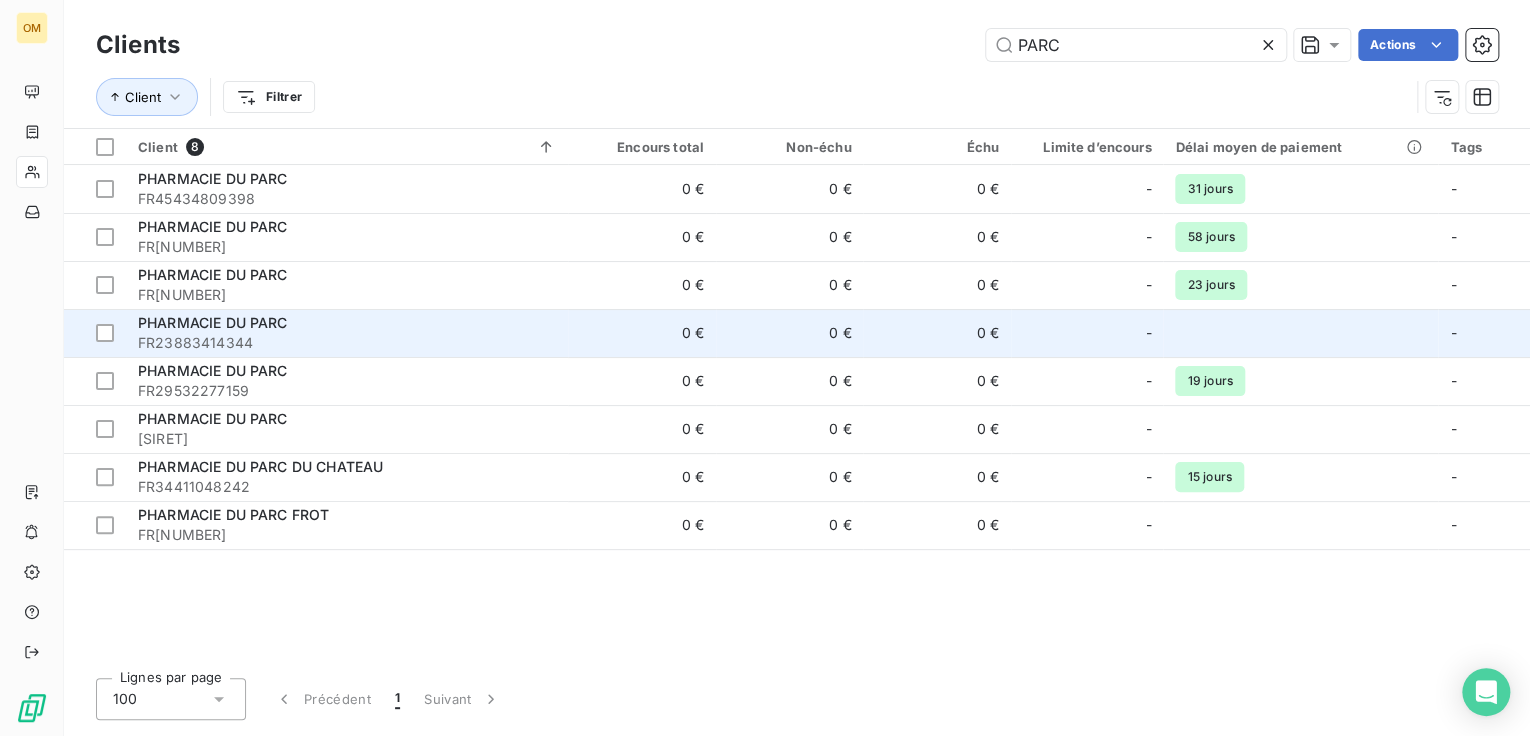 click on "0 €" at bounding box center (936, 333) 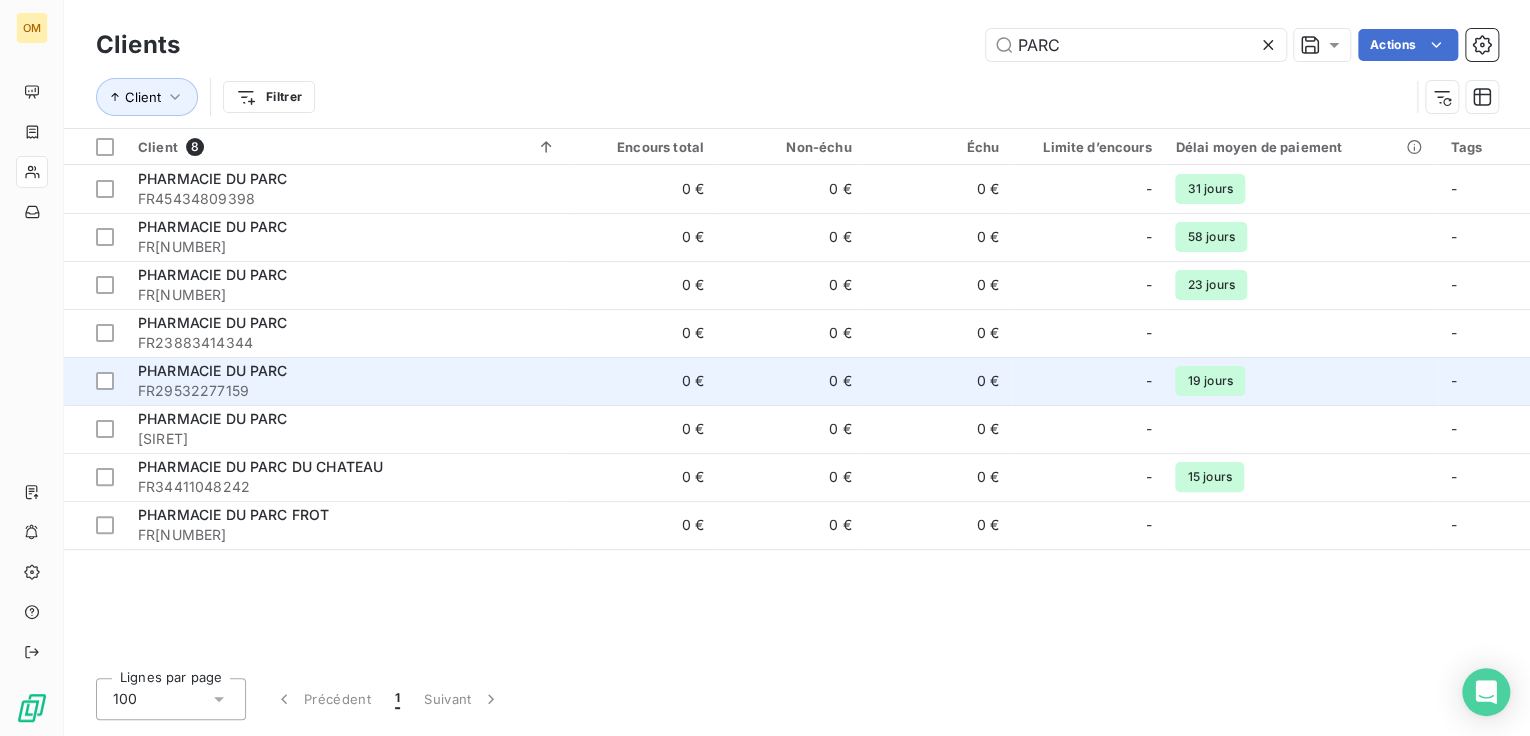 click on "0 €" at bounding box center [936, 381] 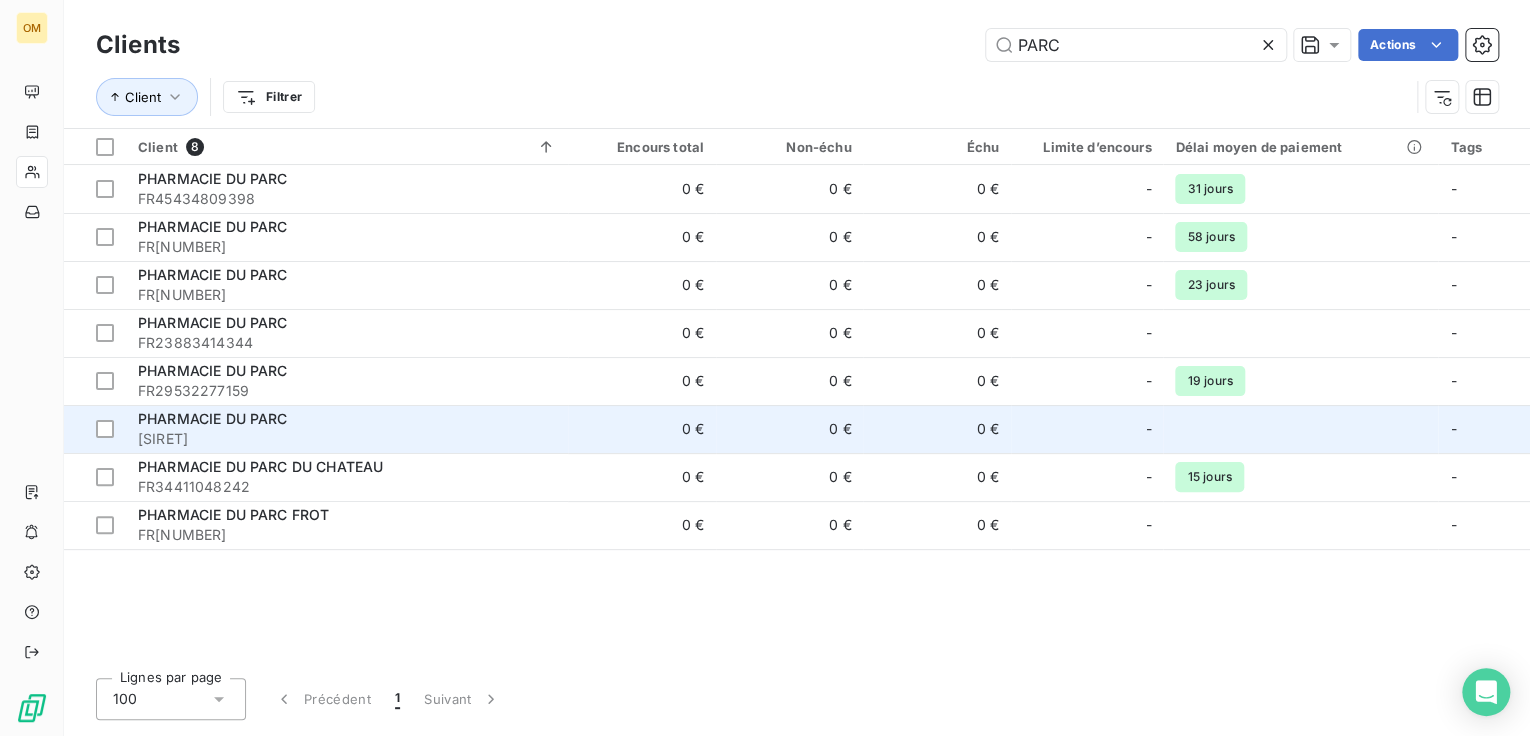 click on "0 €" at bounding box center (936, 429) 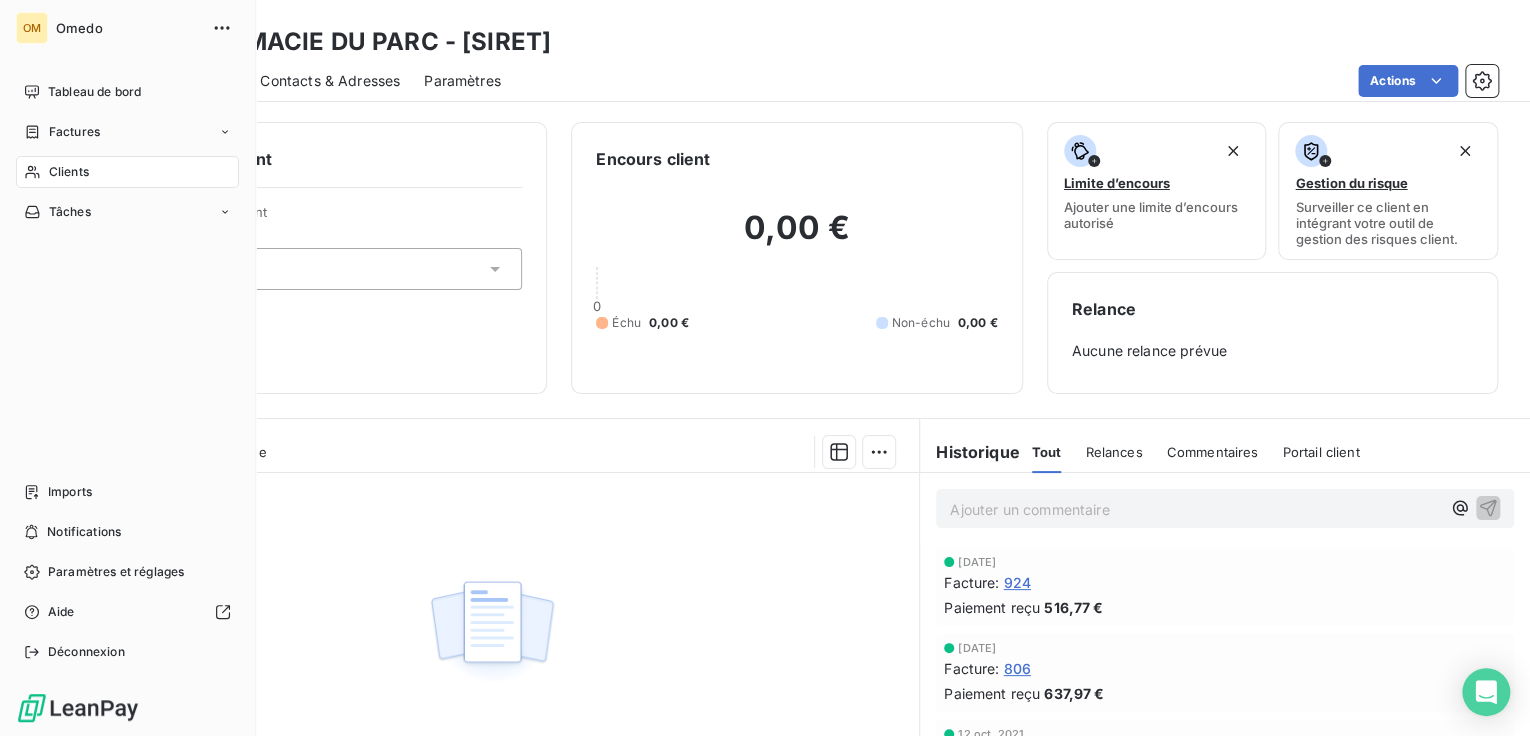 click on "Clients" at bounding box center [69, 172] 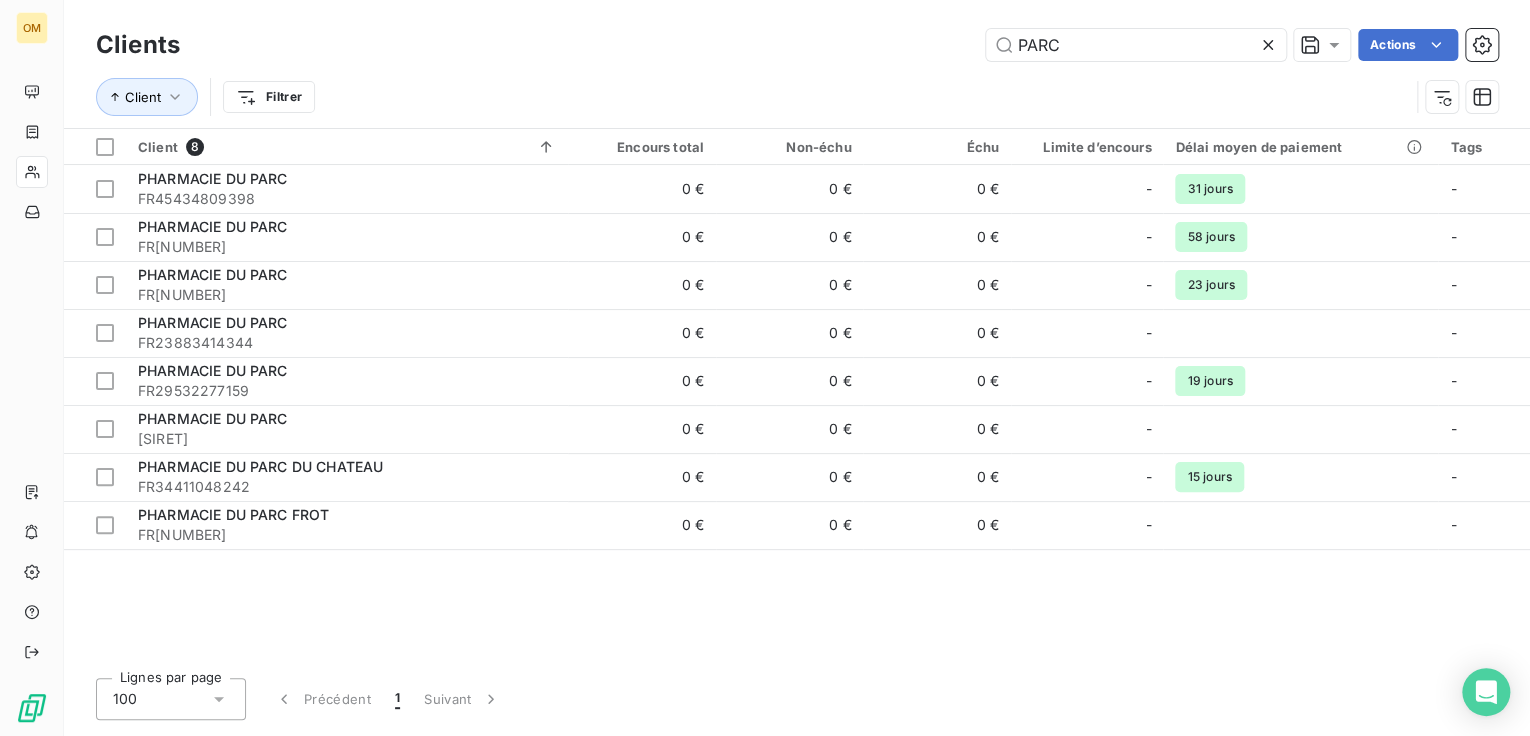 drag, startPoint x: 1085, startPoint y: 37, endPoint x: 856, endPoint y: 59, distance: 230.05434 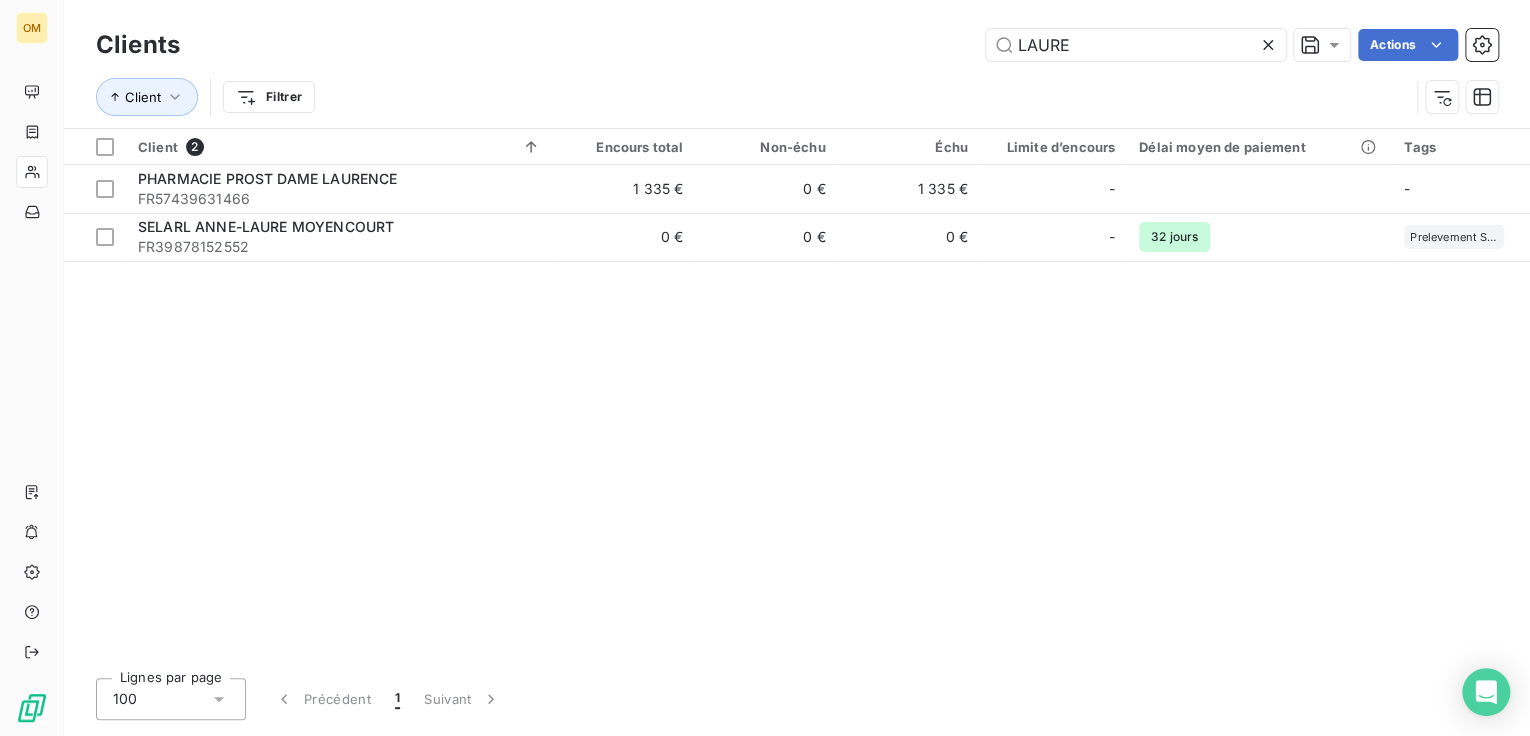 type on "LAURE" 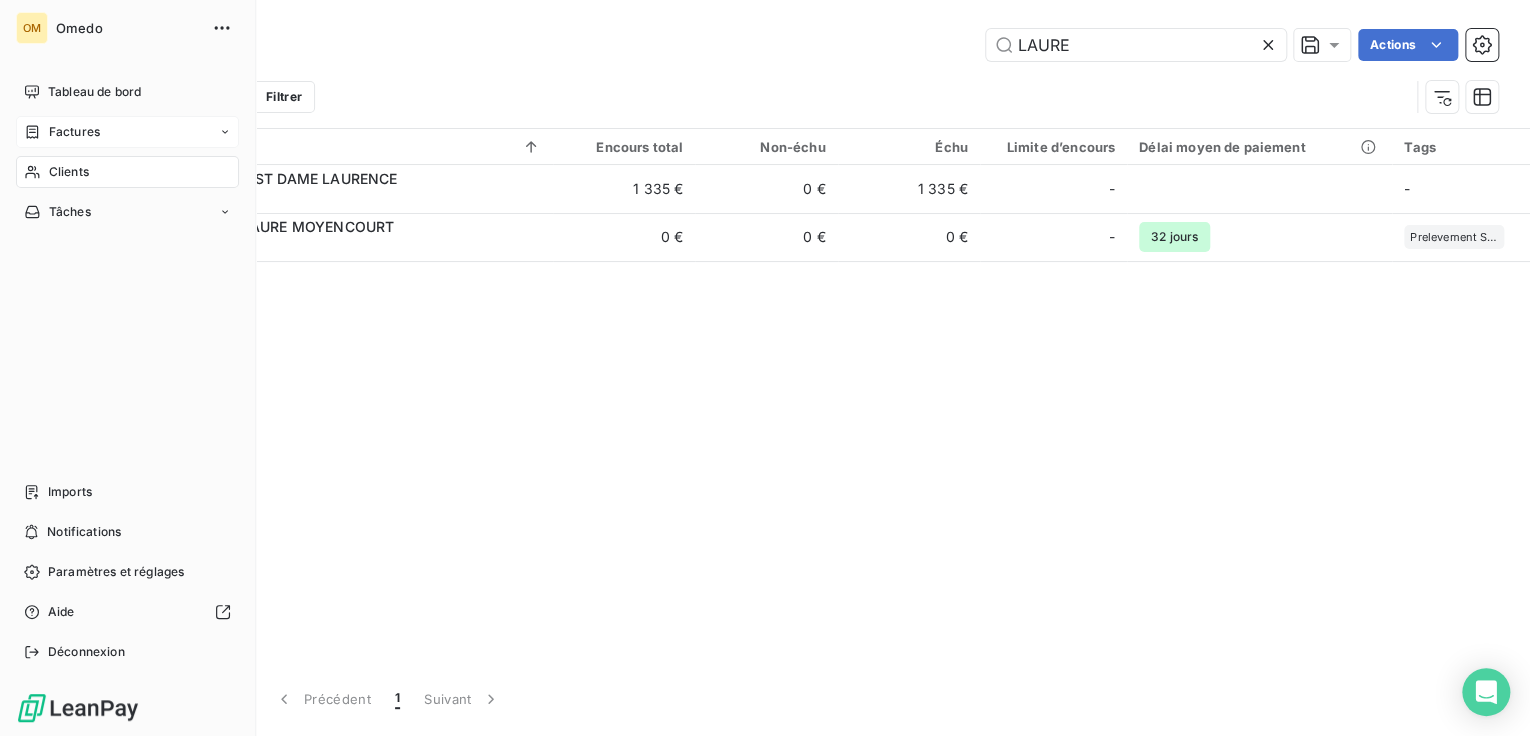 click on "Factures" at bounding box center (74, 132) 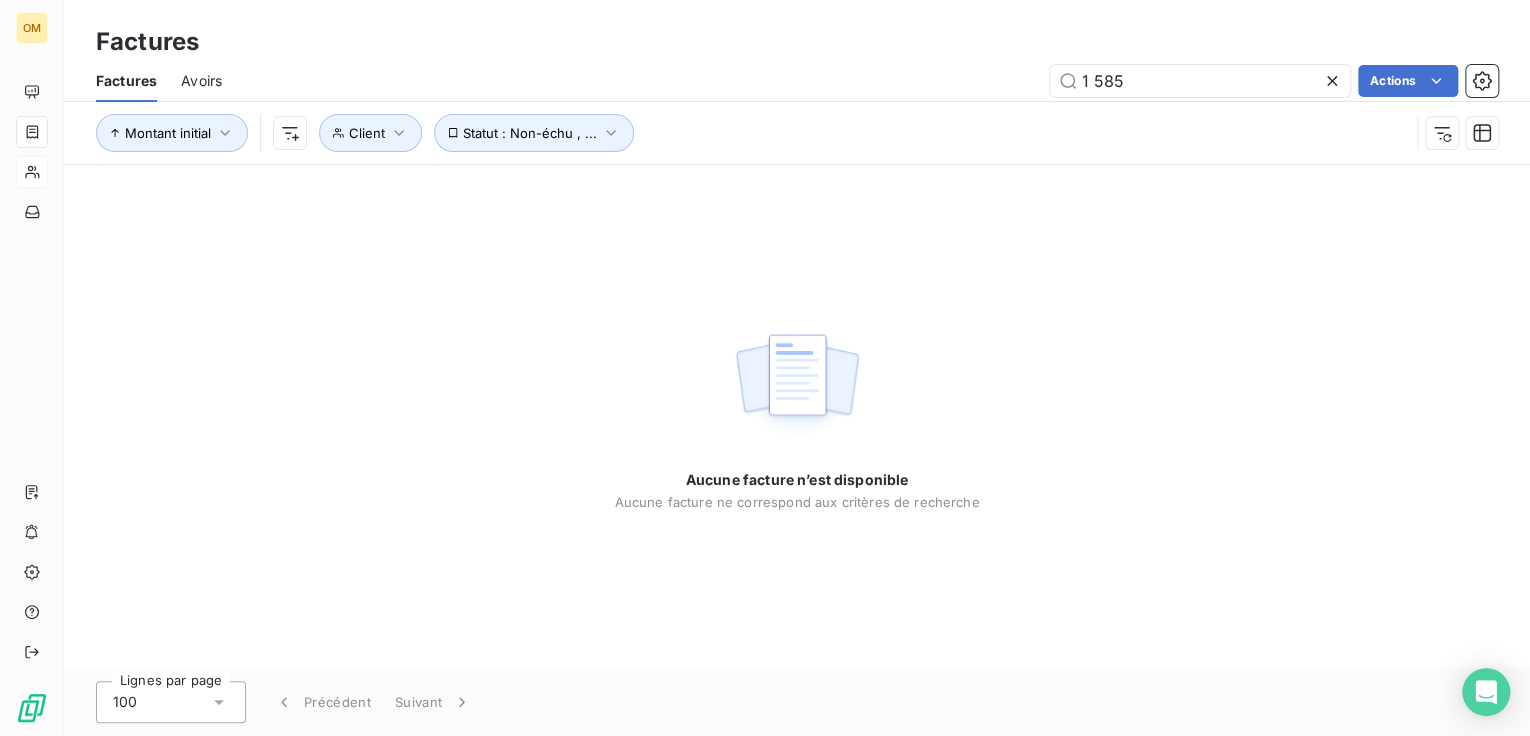 drag, startPoint x: 1132, startPoint y: 88, endPoint x: 828, endPoint y: 82, distance: 304.0592 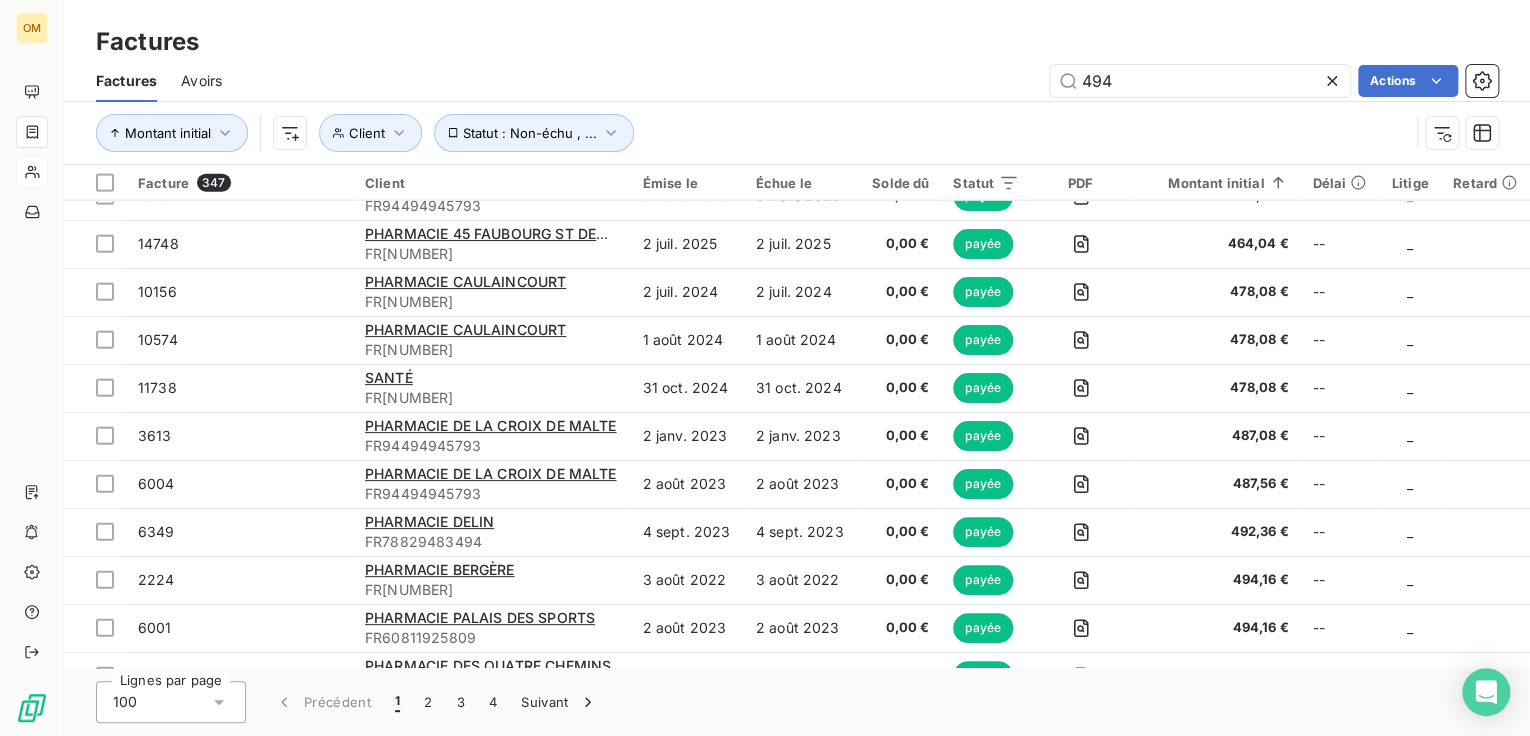 scroll, scrollTop: 2480, scrollLeft: 0, axis: vertical 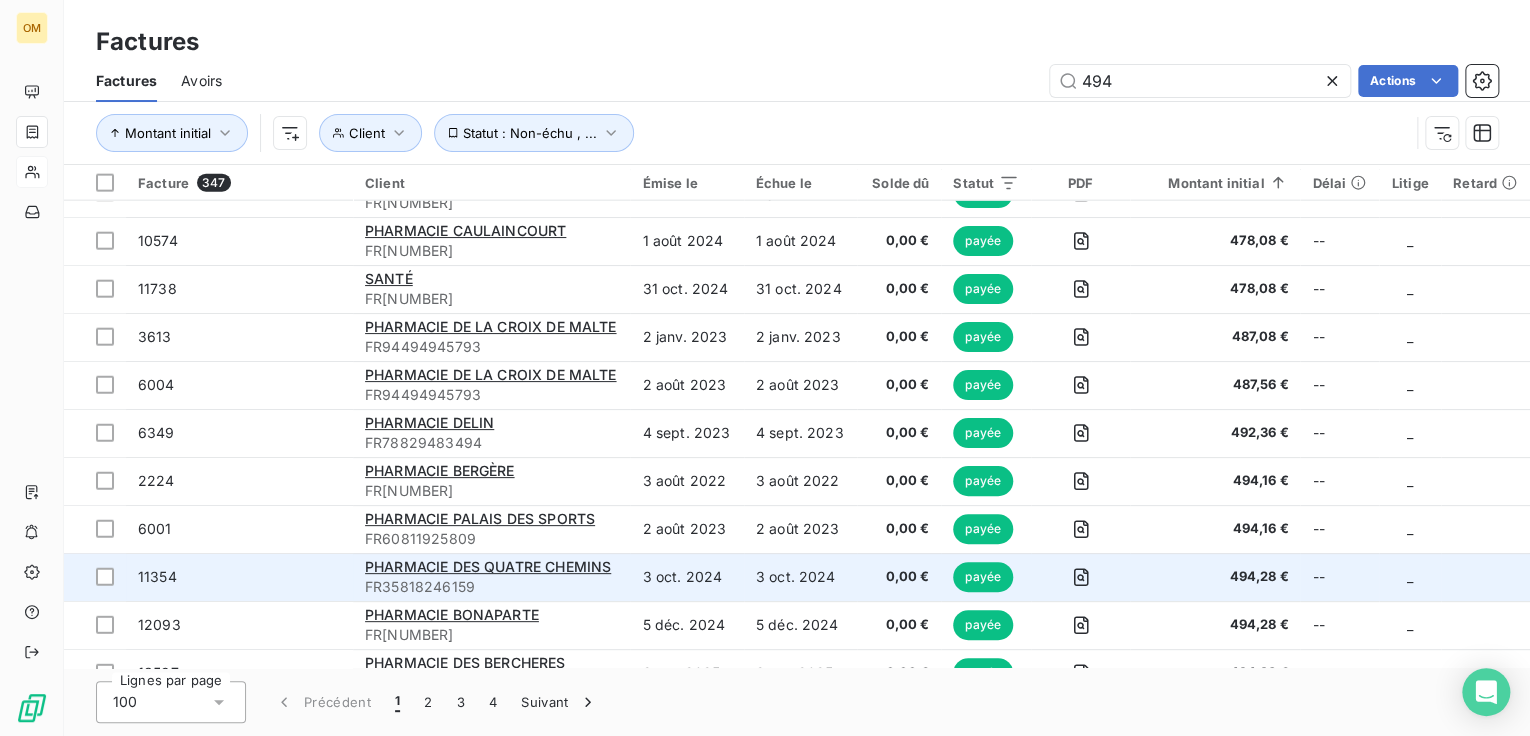type on "494" 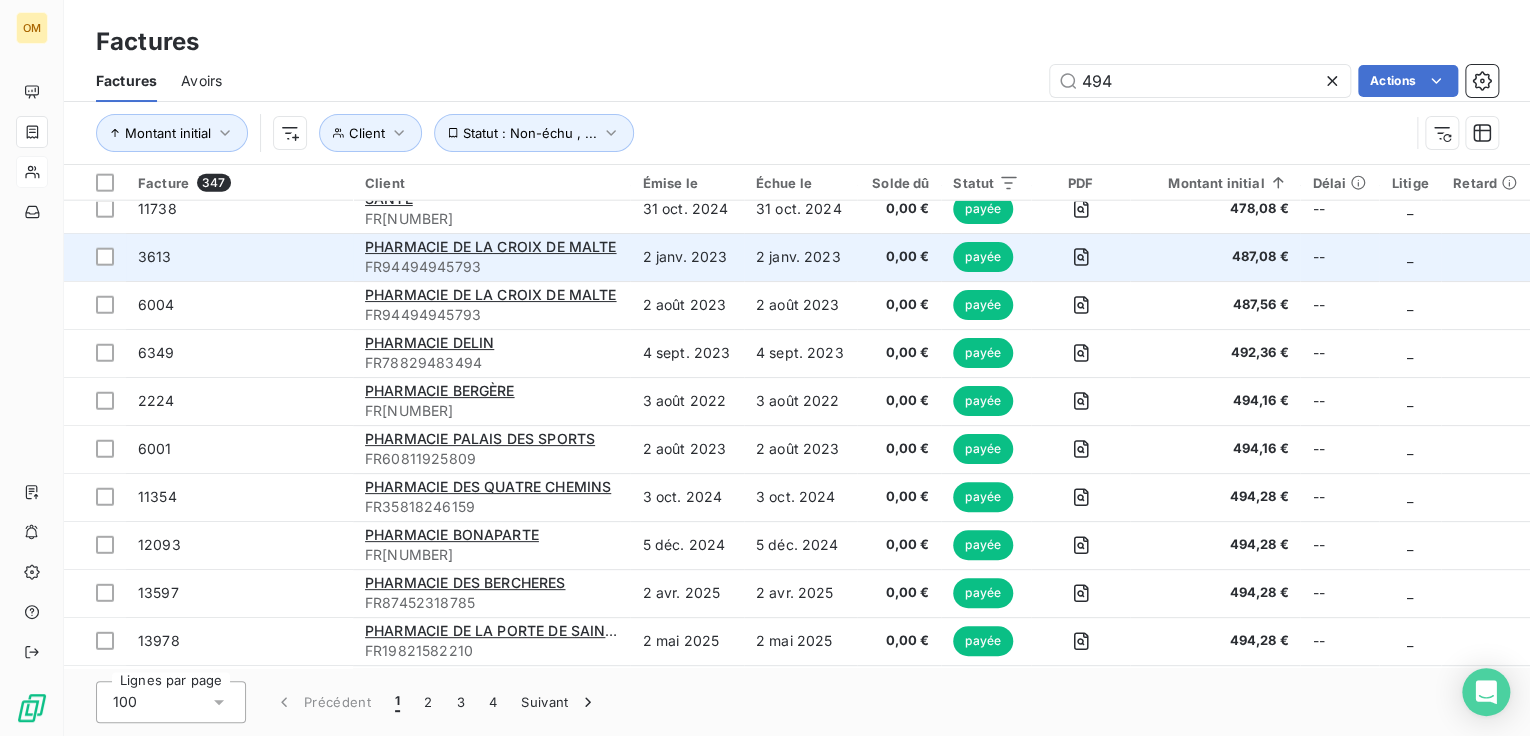 scroll, scrollTop: 2640, scrollLeft: 0, axis: vertical 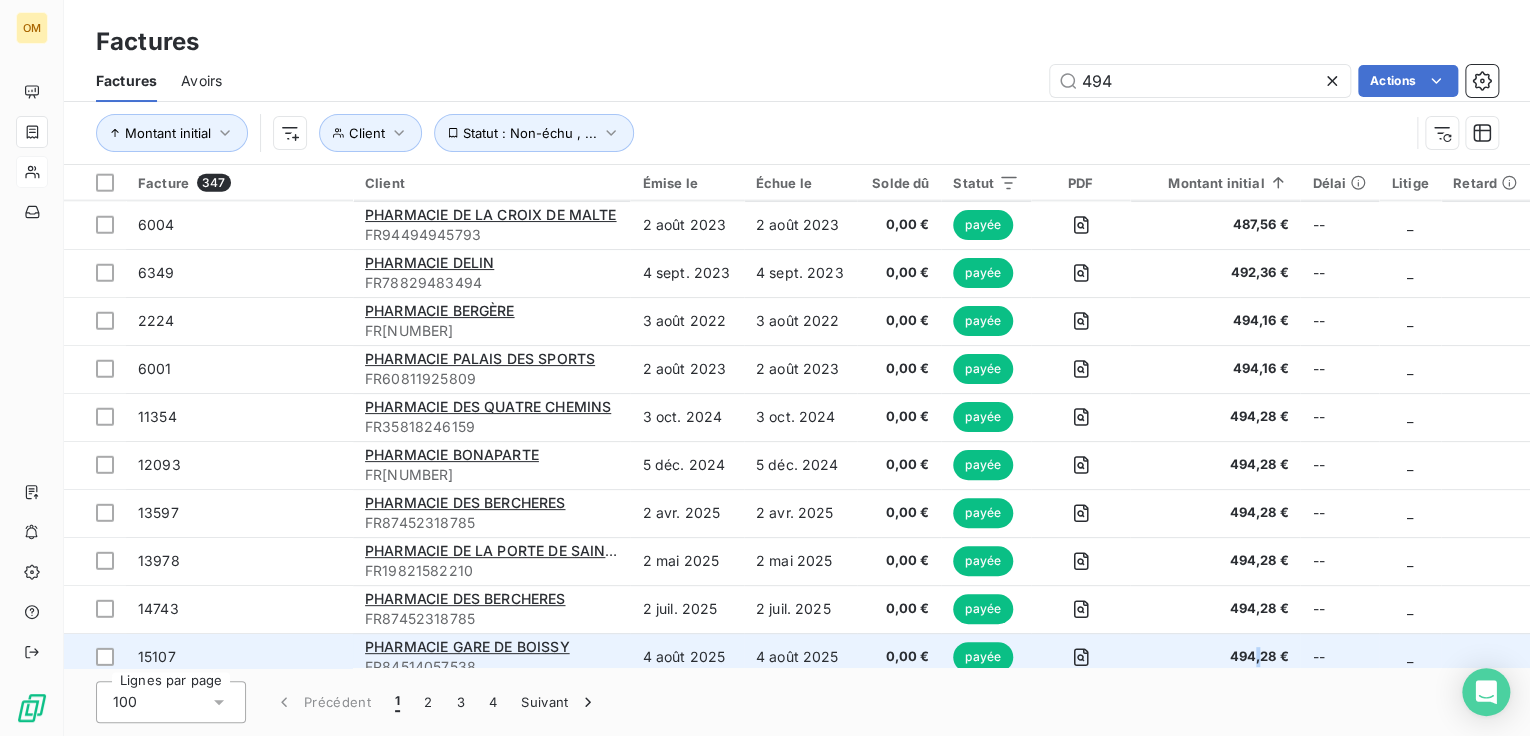 click on "494,28 €" at bounding box center [1215, 657] 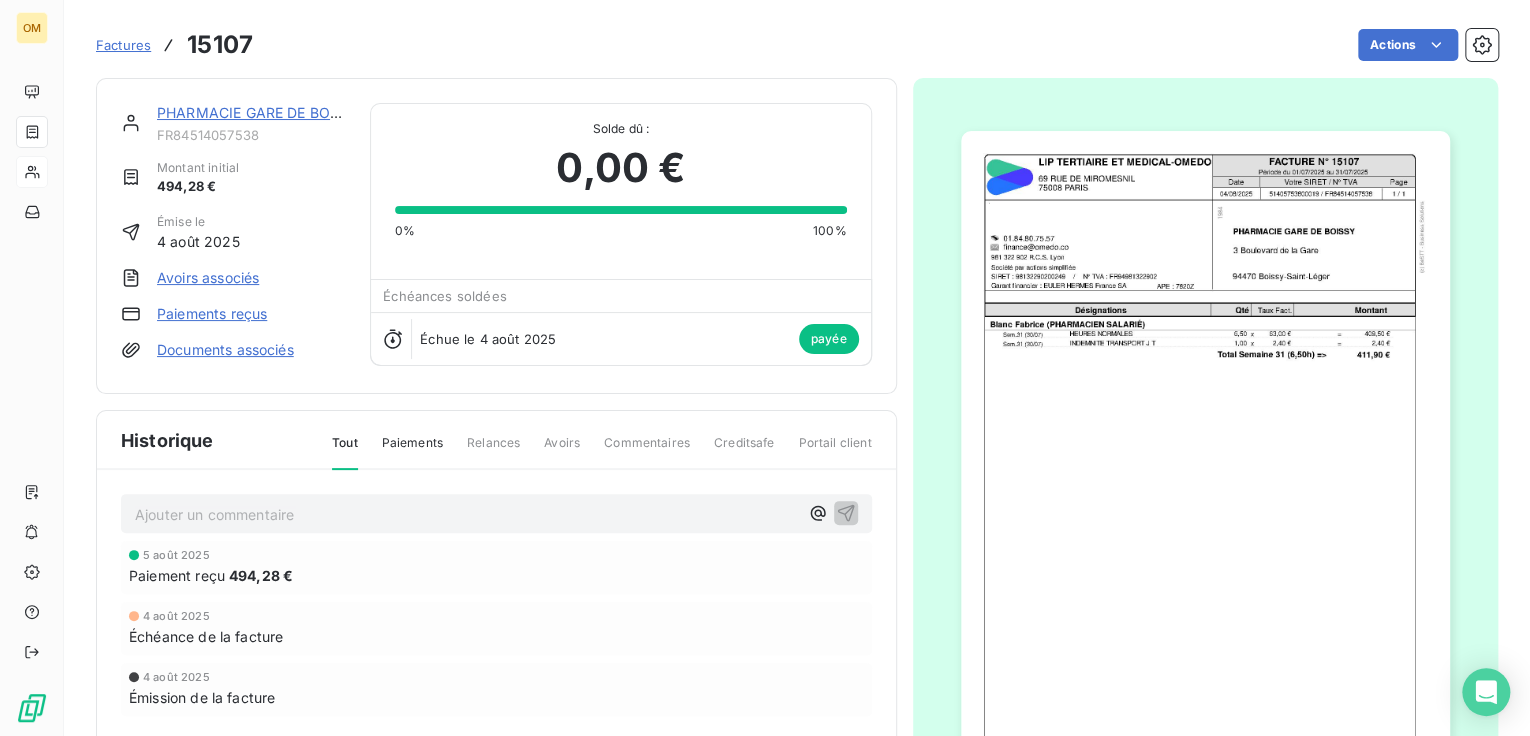 click at bounding box center [1205, 476] 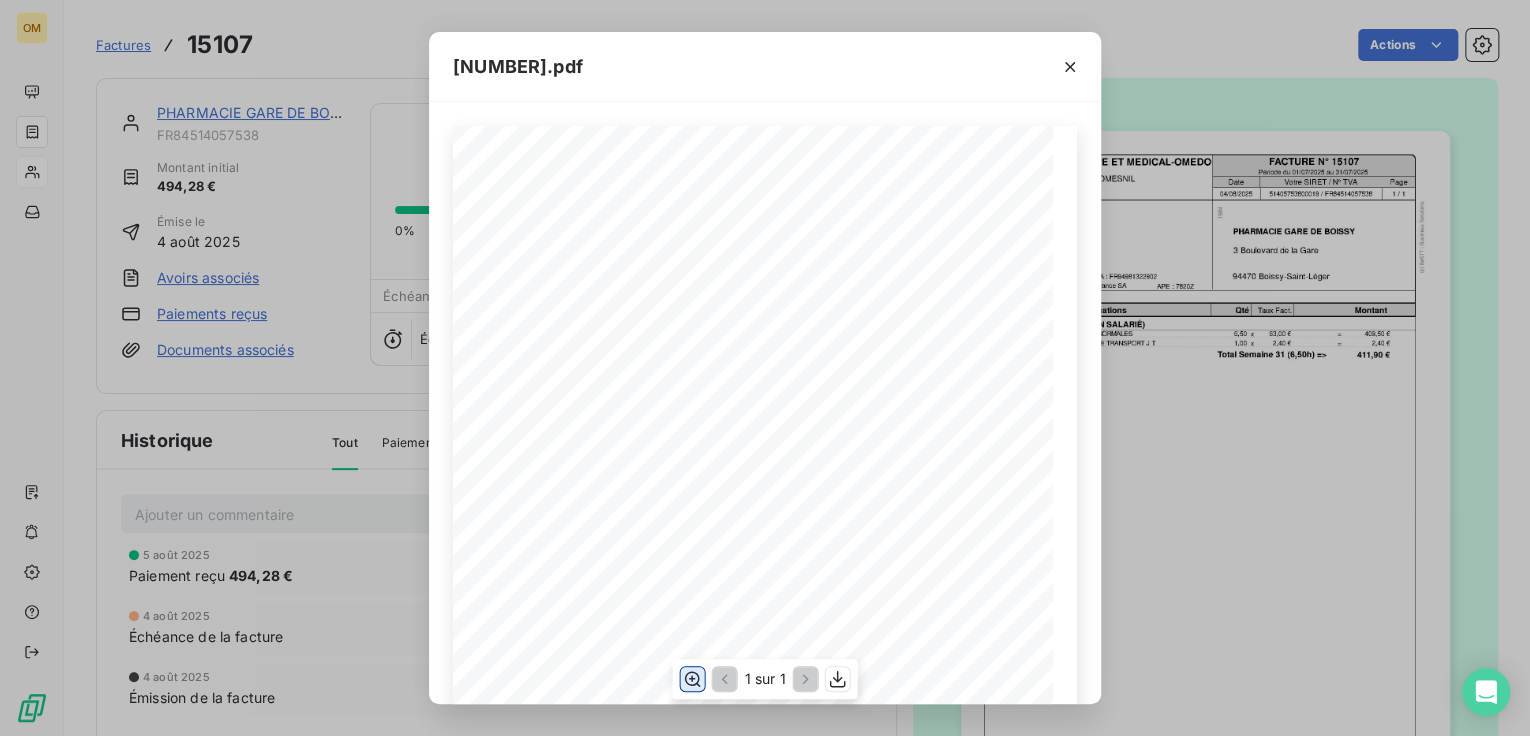click 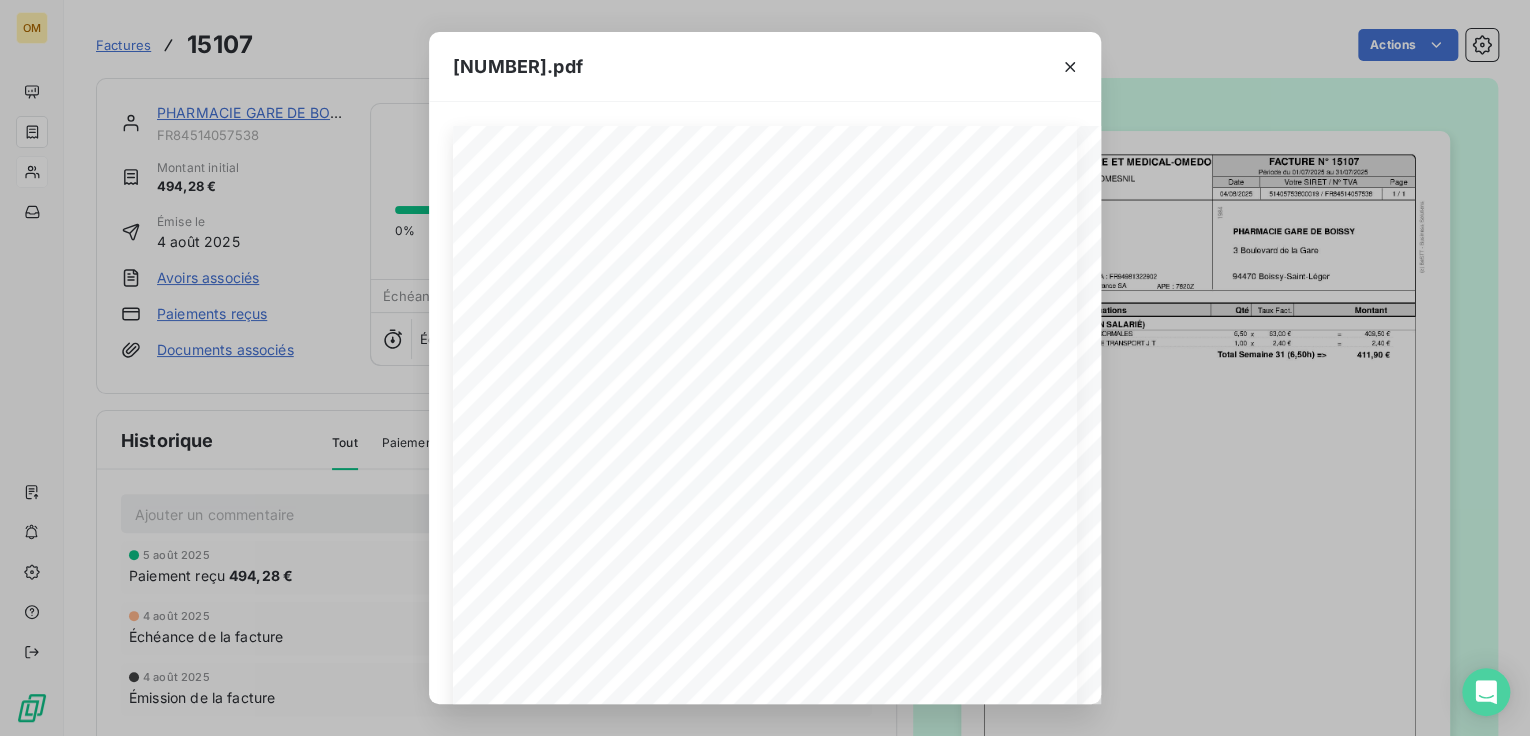 type 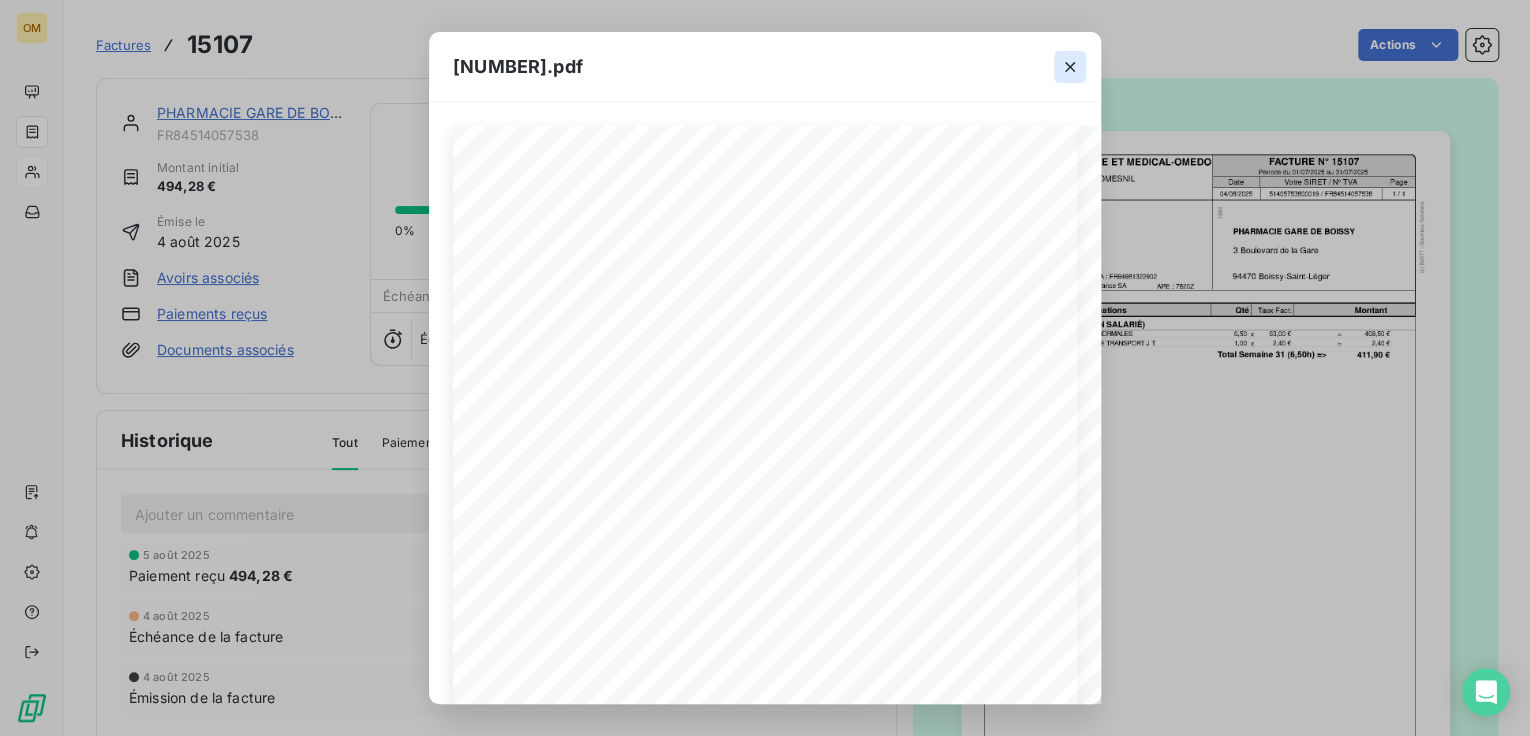 click 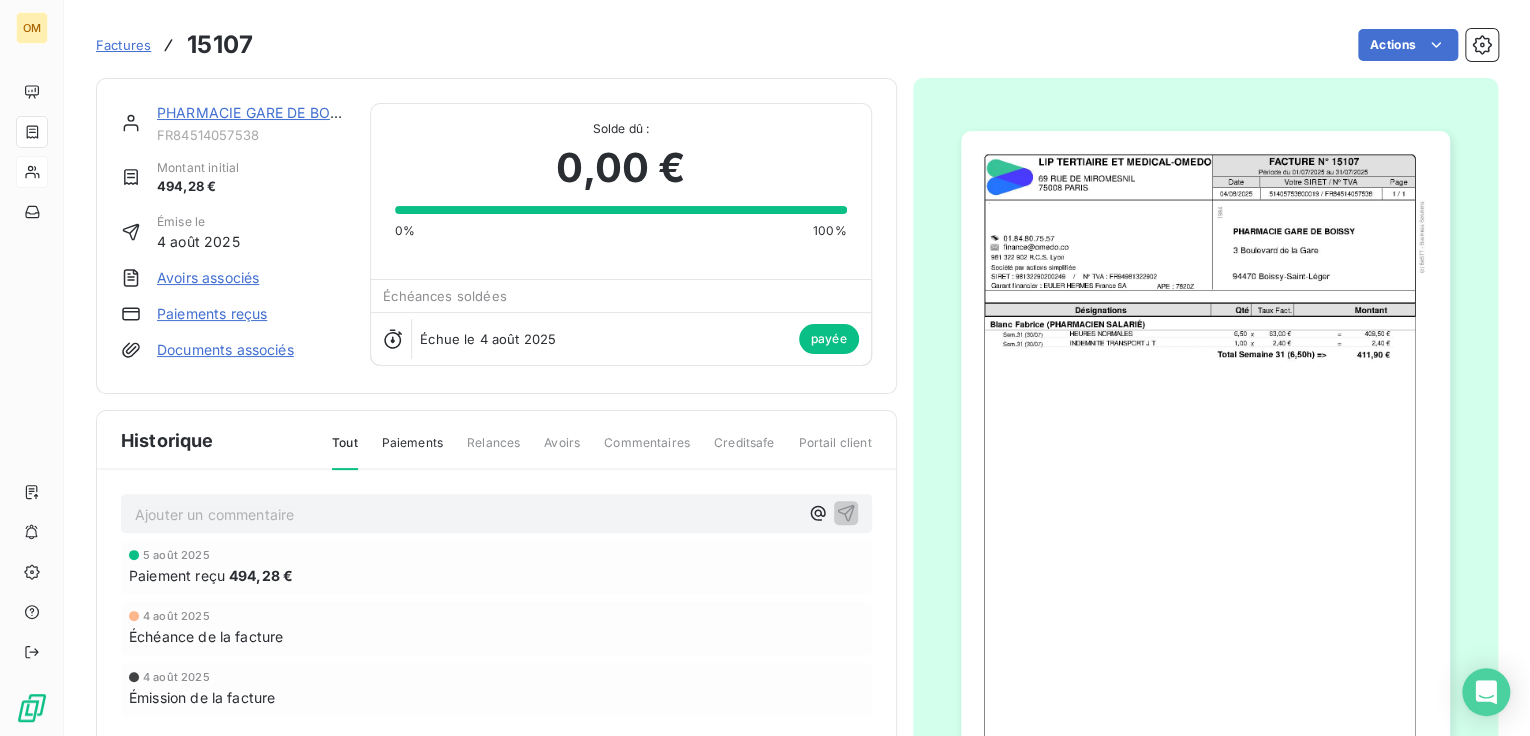 click at bounding box center (1205, 476) 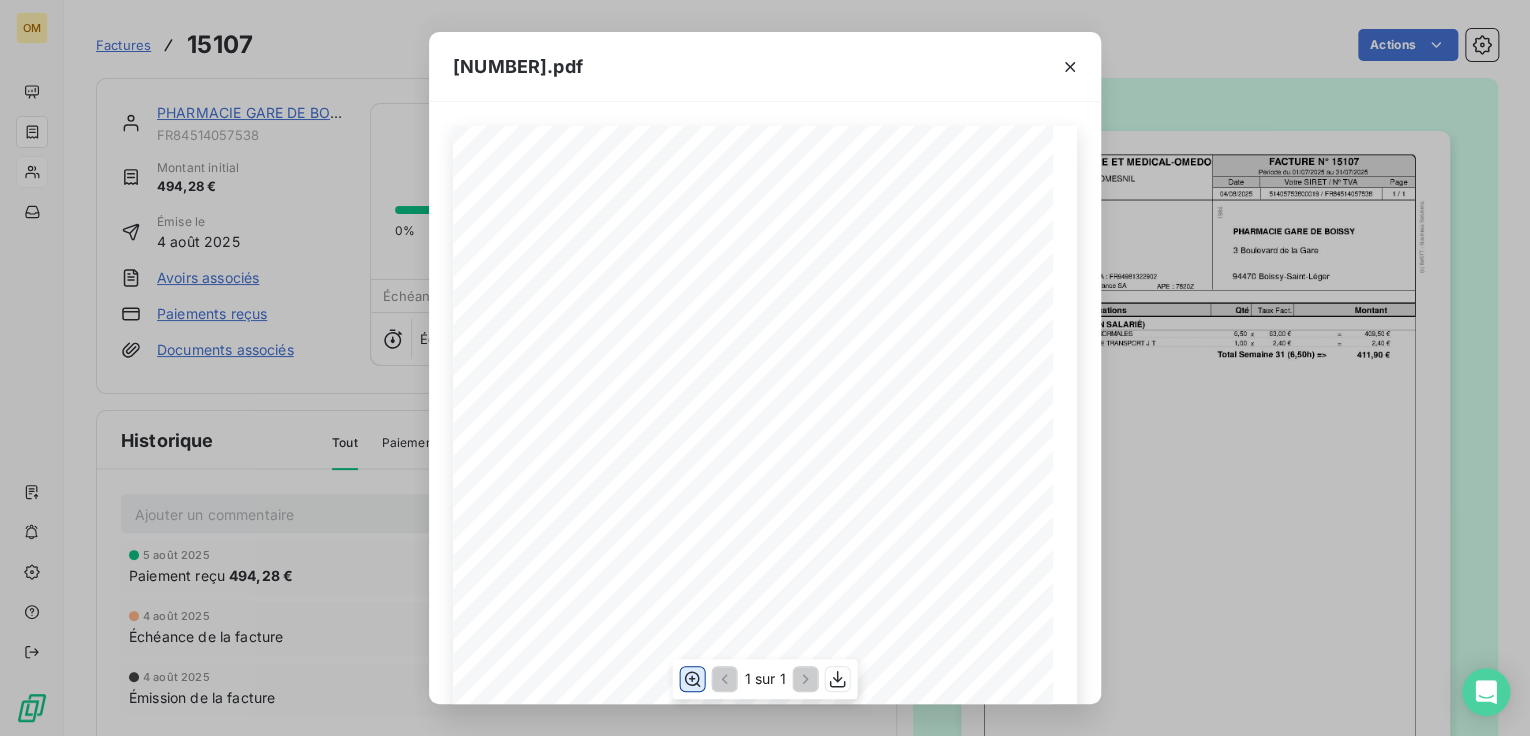 click 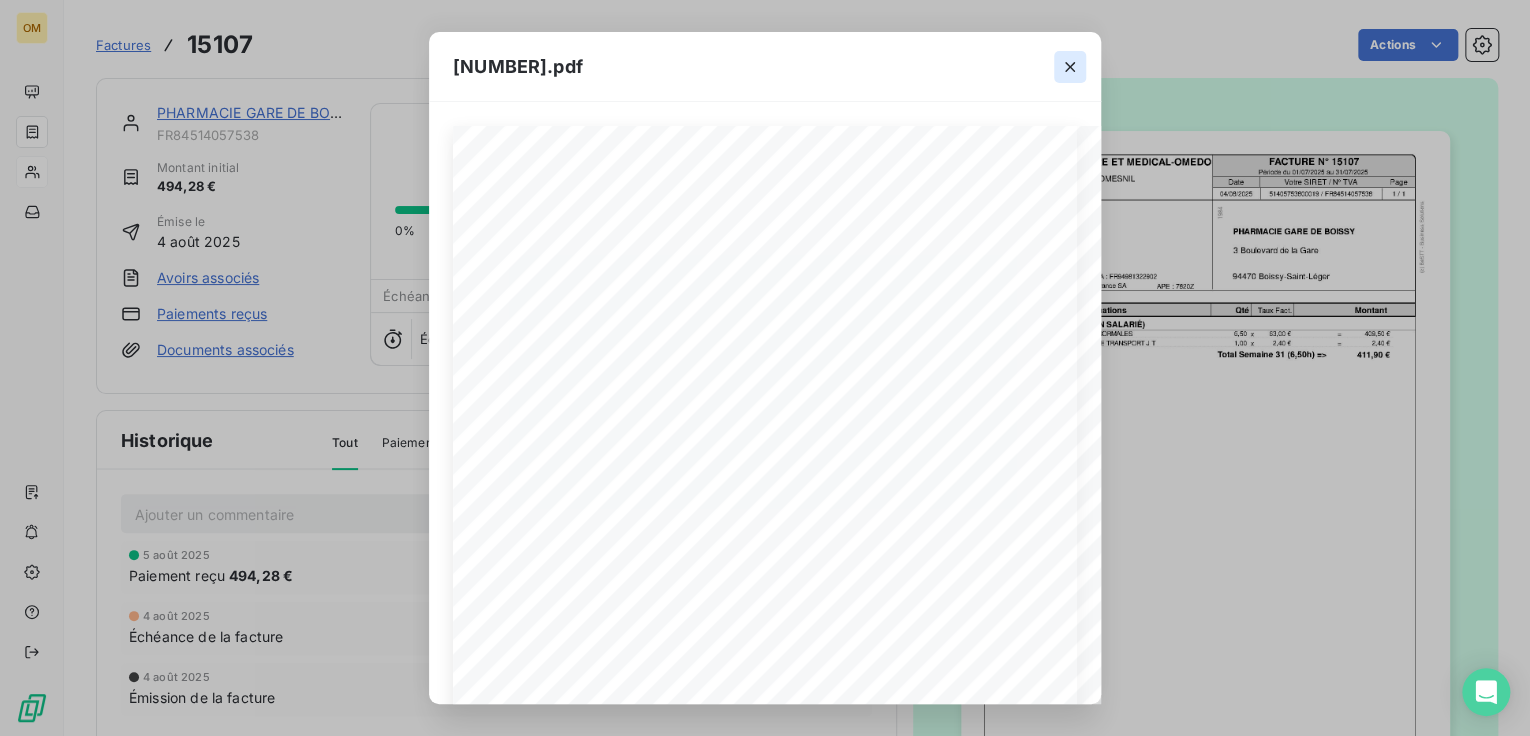 click 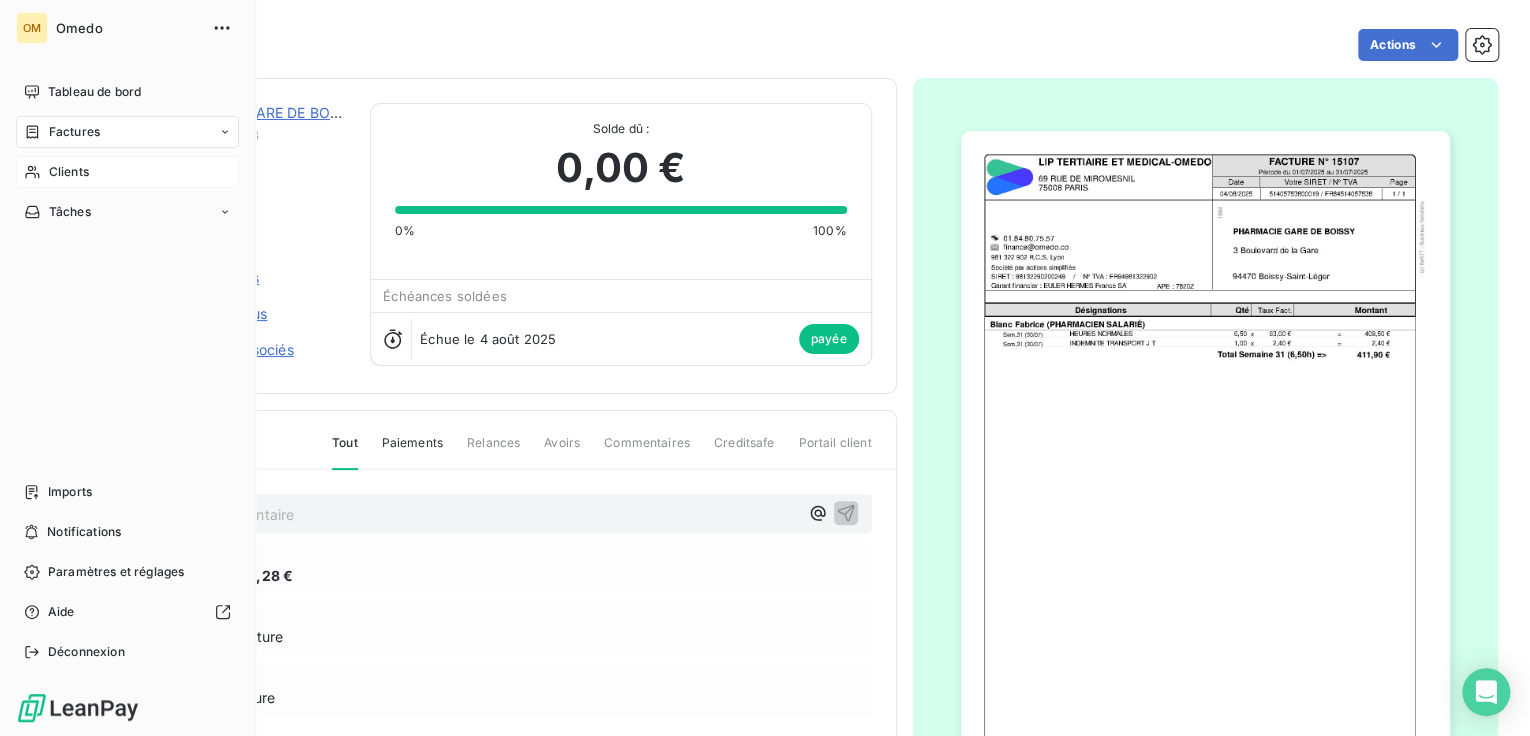click on "Factures" at bounding box center (74, 132) 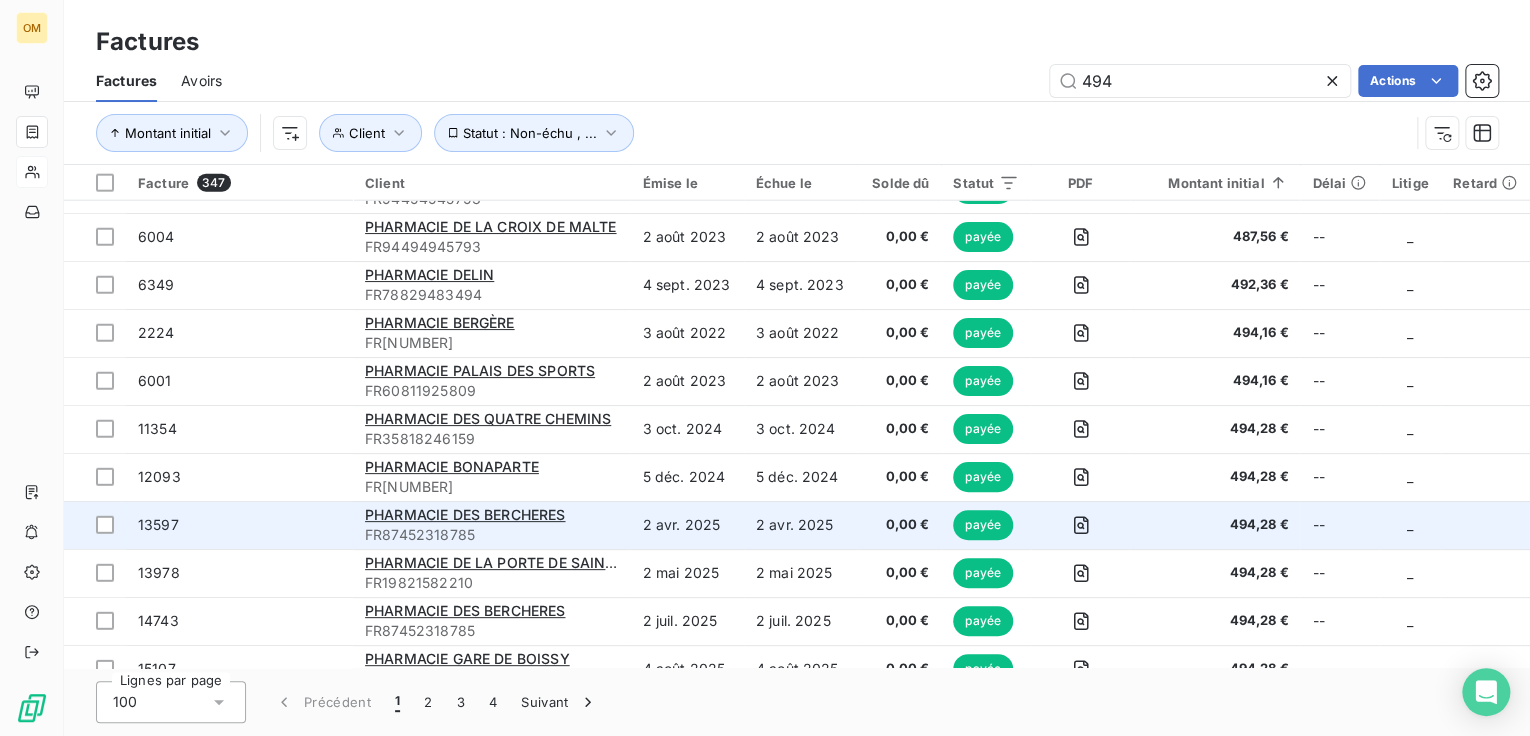 scroll, scrollTop: 2640, scrollLeft: 0, axis: vertical 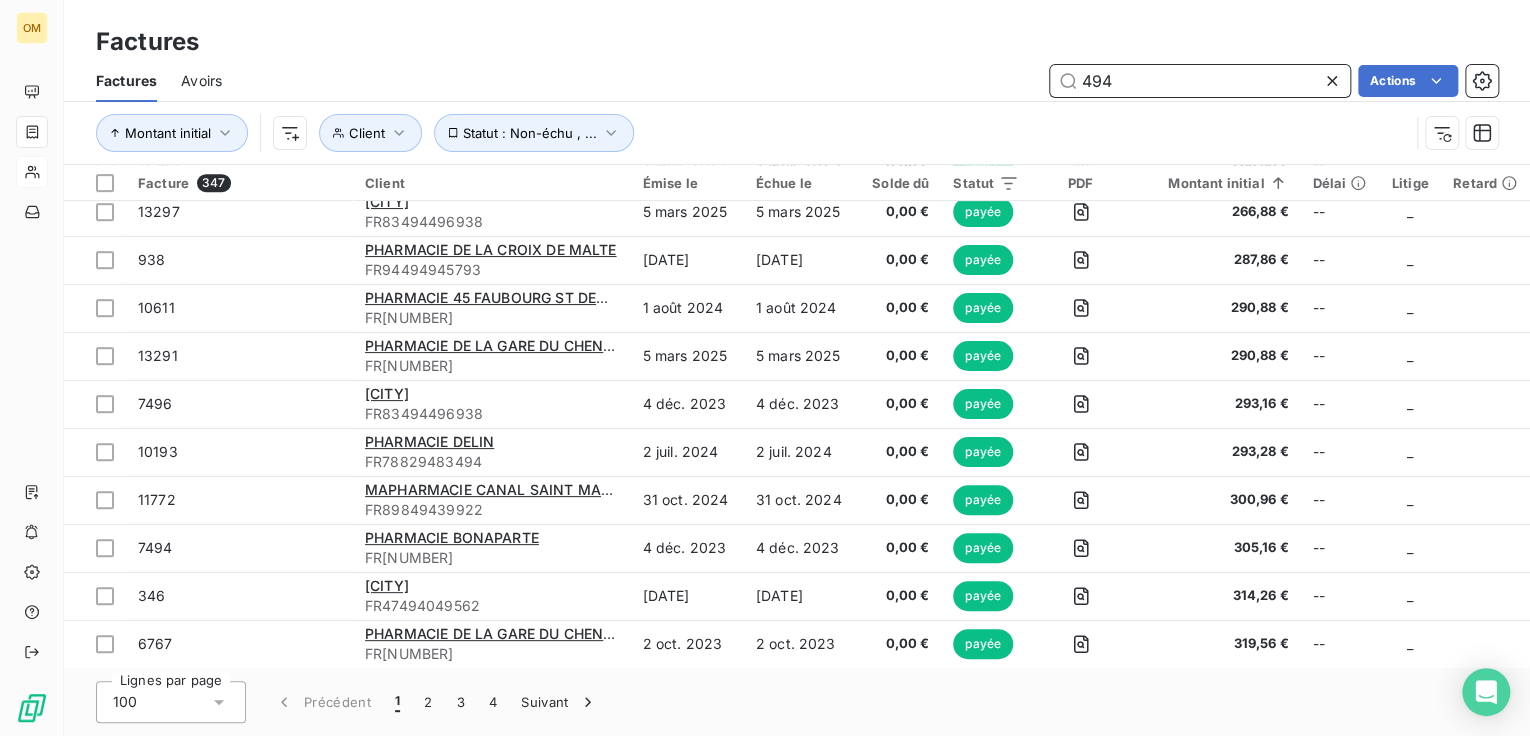 click on "494" at bounding box center [1200, 81] 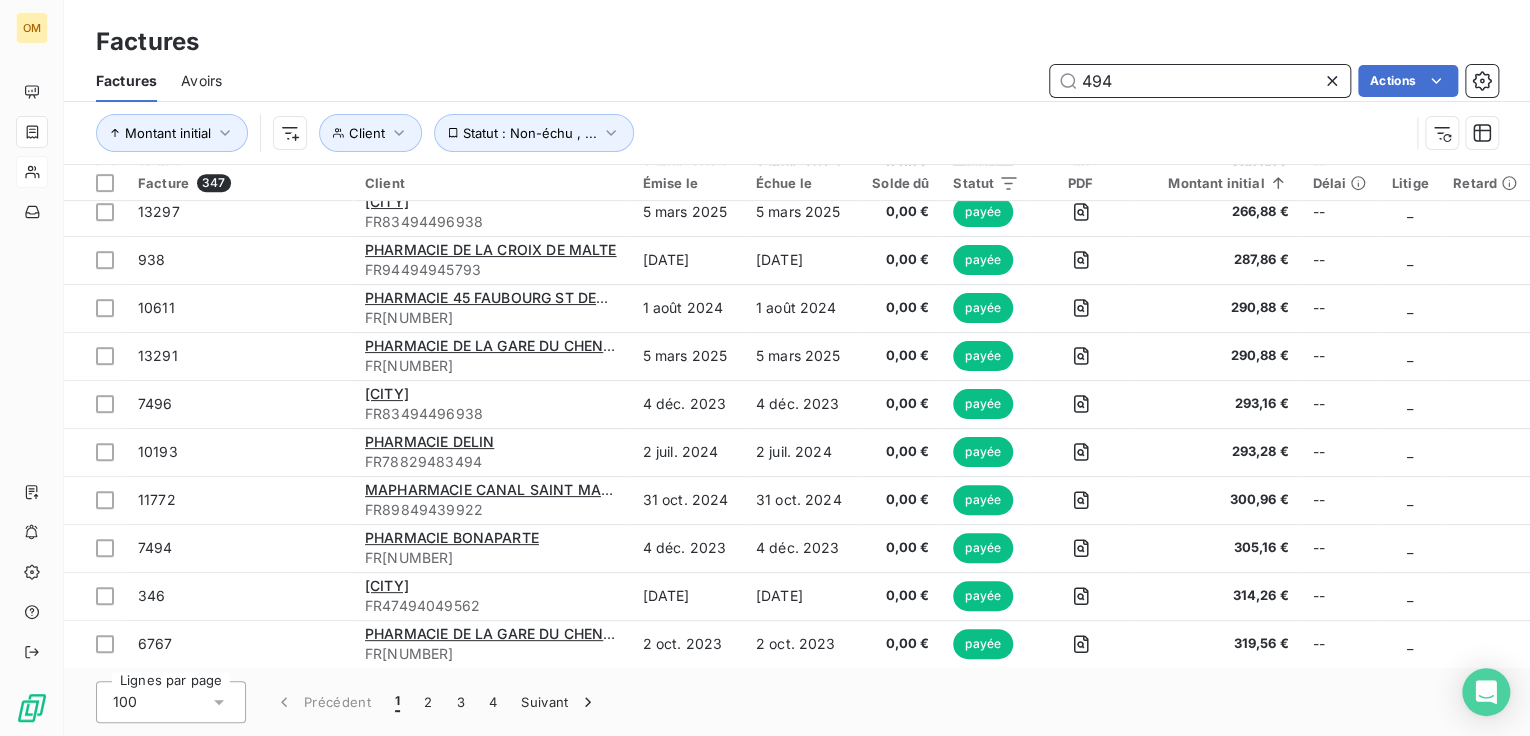 scroll, scrollTop: 2640, scrollLeft: 0, axis: vertical 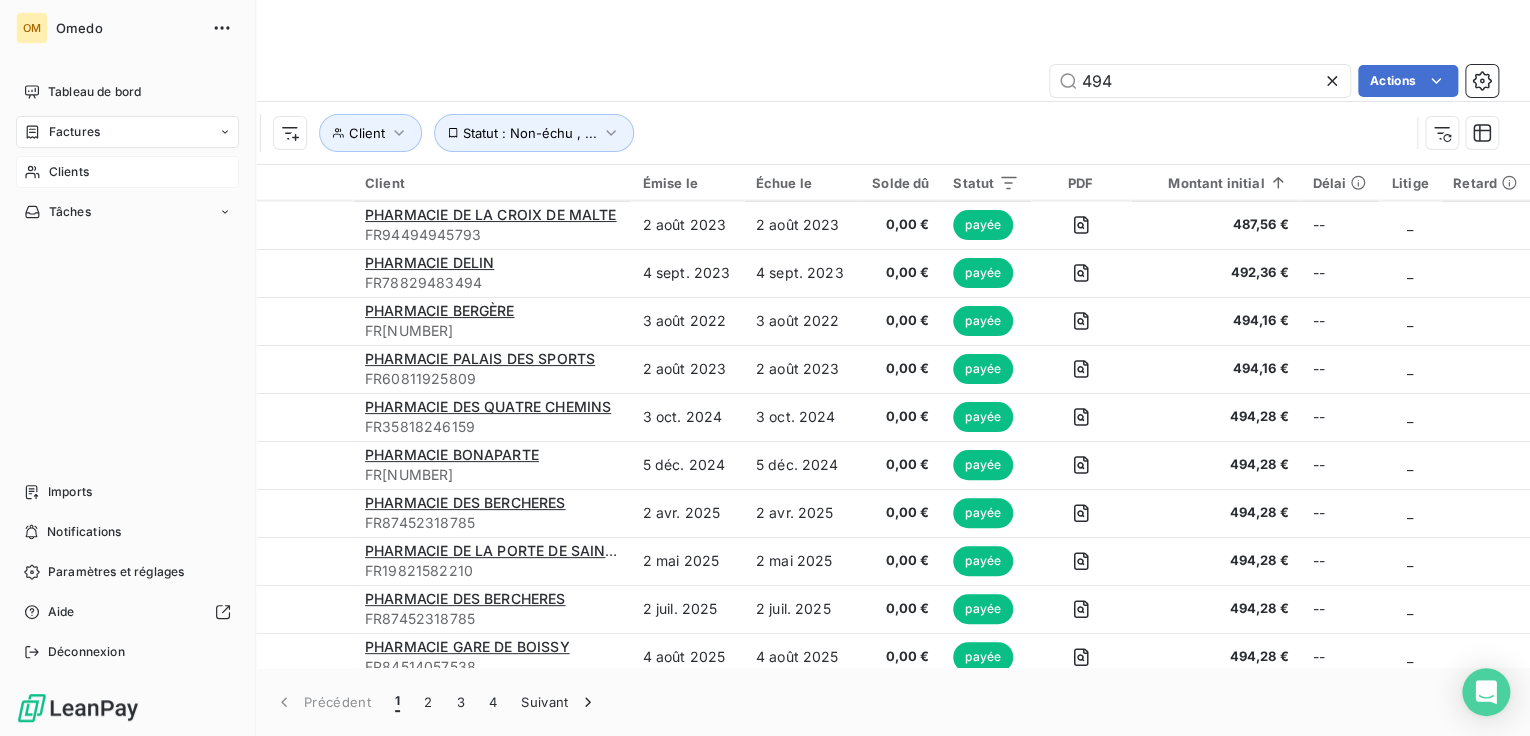 click 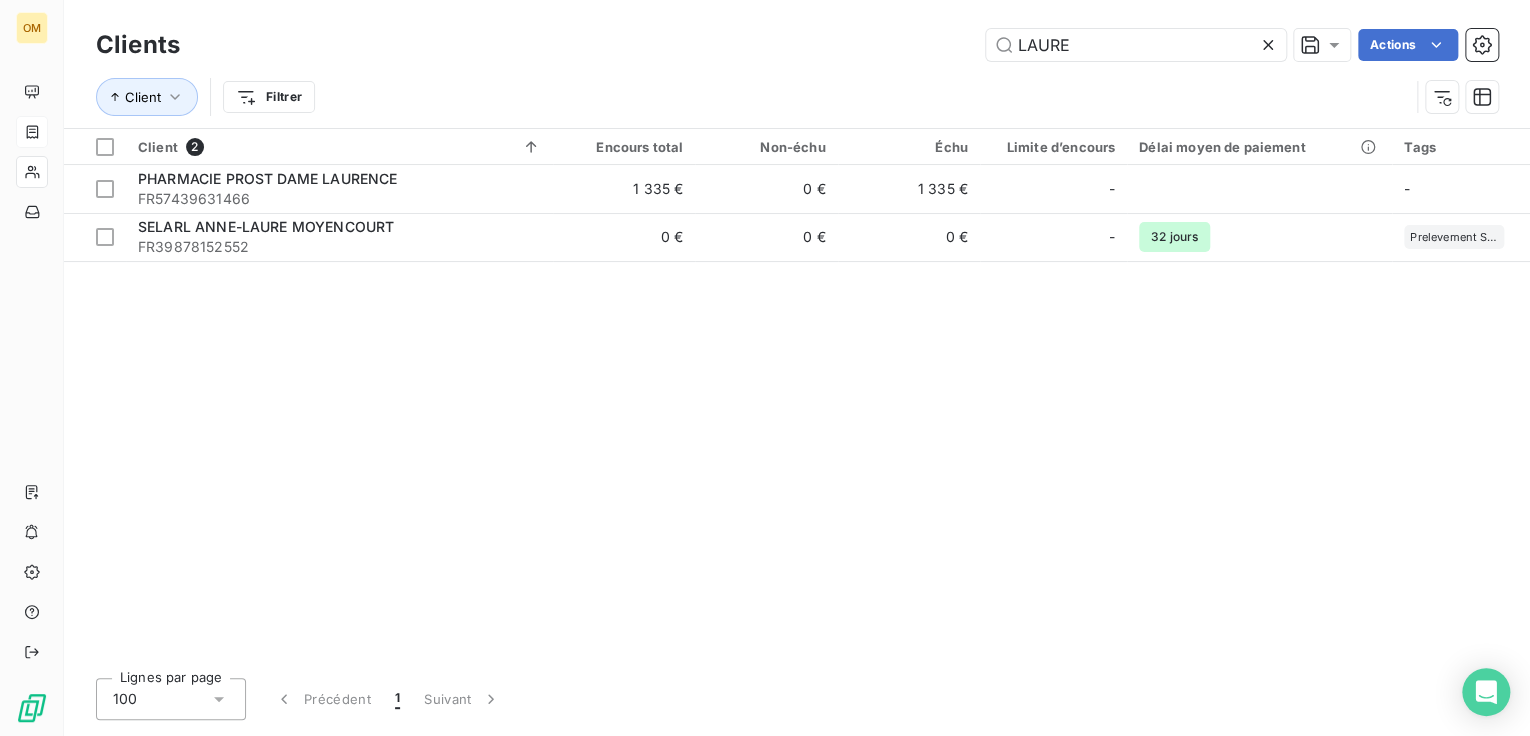 drag, startPoint x: 1112, startPoint y: 48, endPoint x: 816, endPoint y: 56, distance: 296.1081 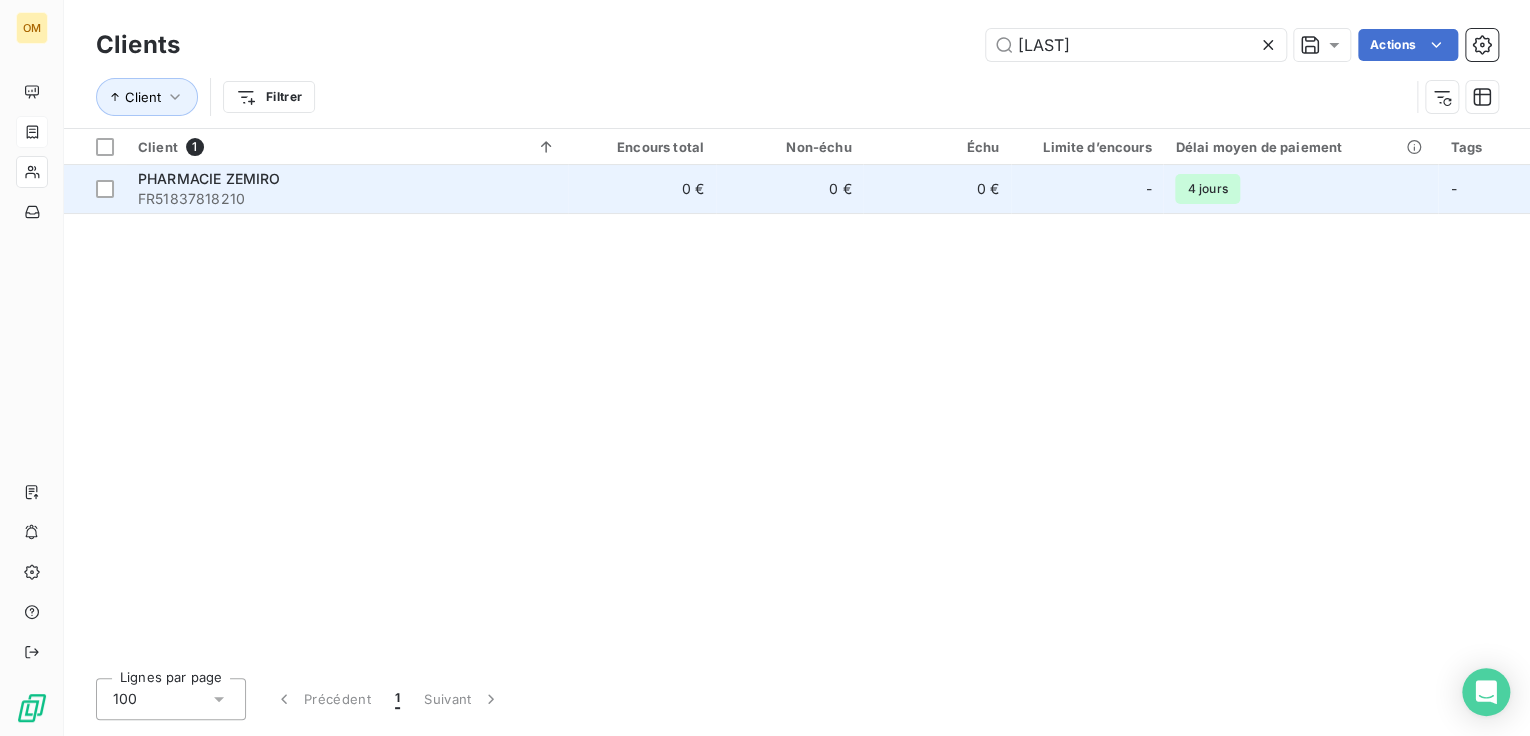 type on "[LAST]" 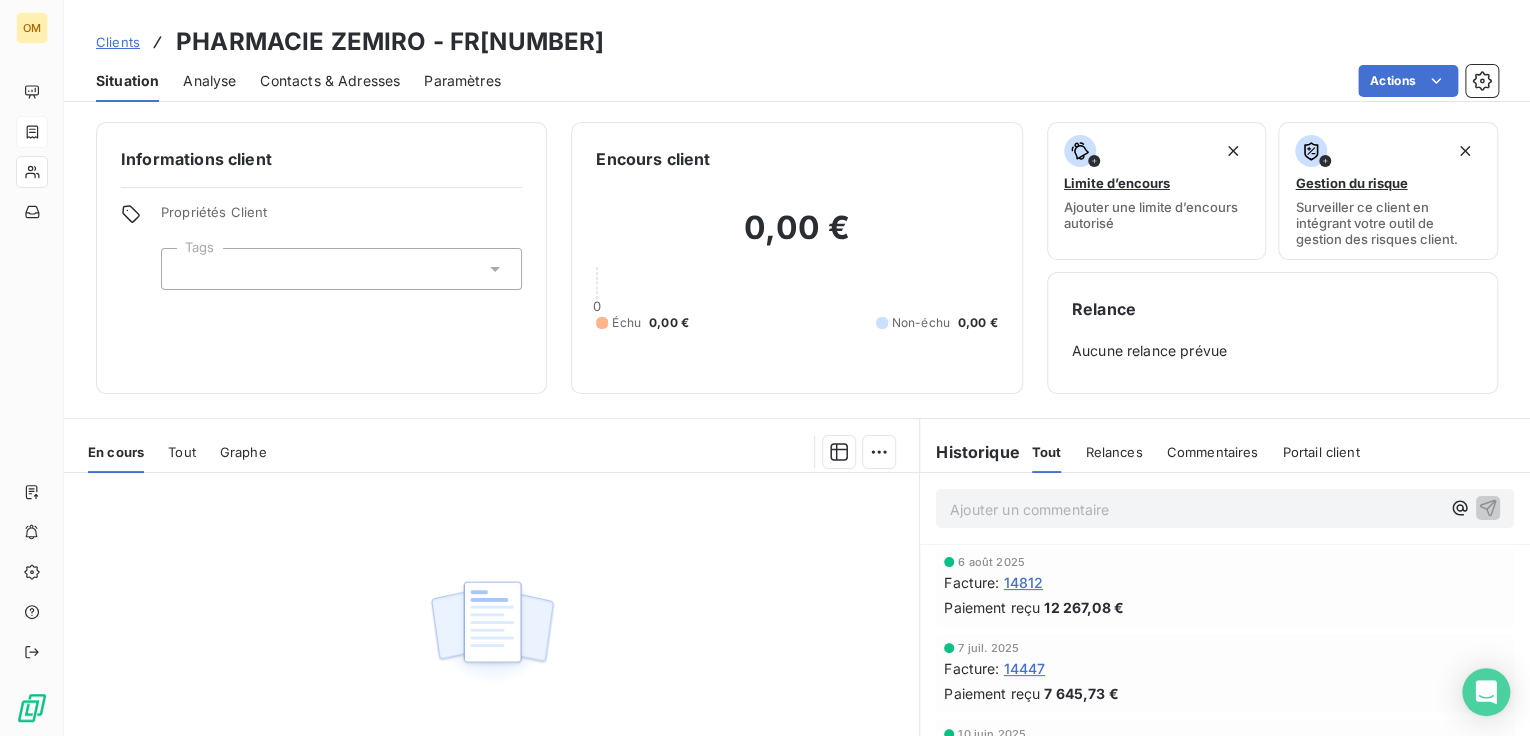 click on "14812" at bounding box center [1023, 582] 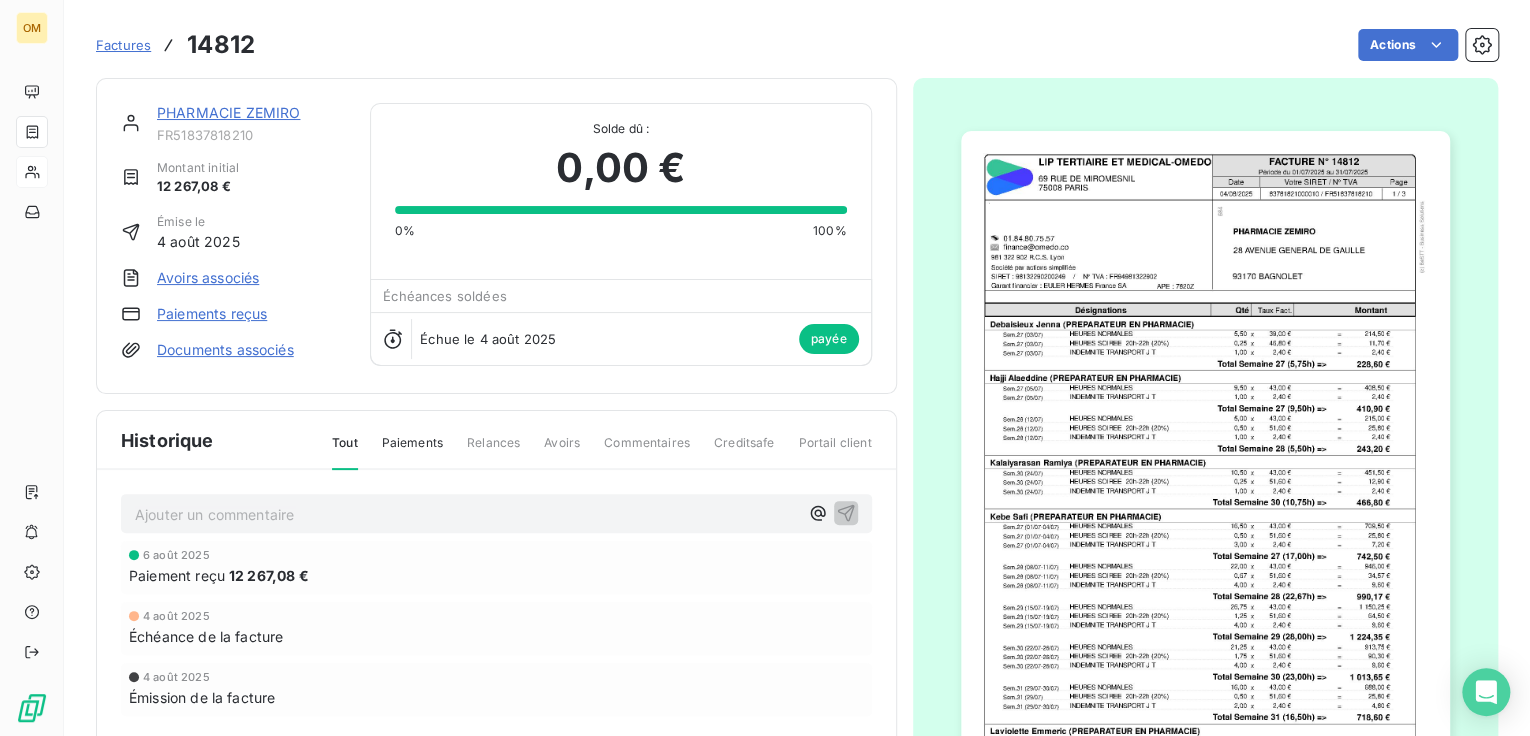click at bounding box center [1205, 476] 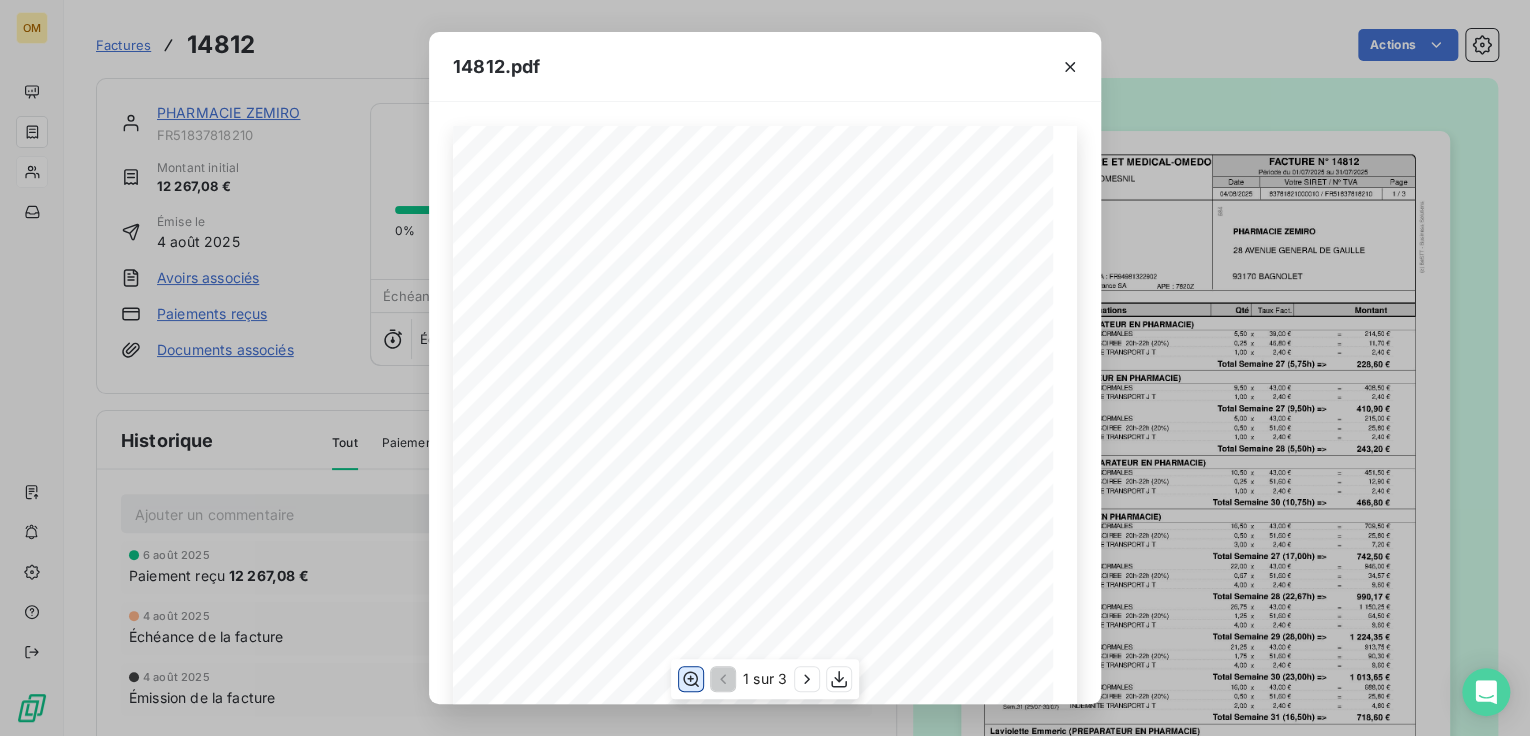 click 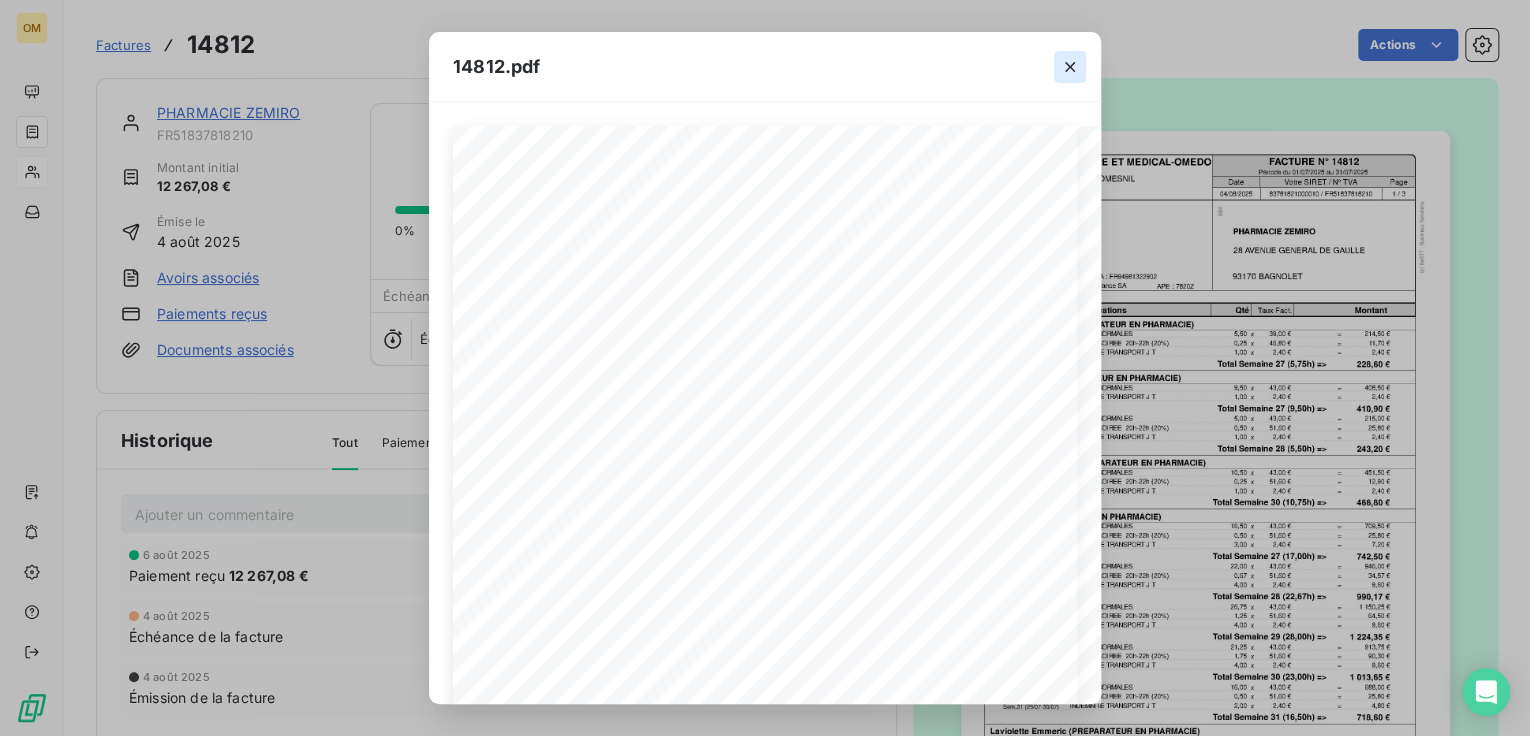 click 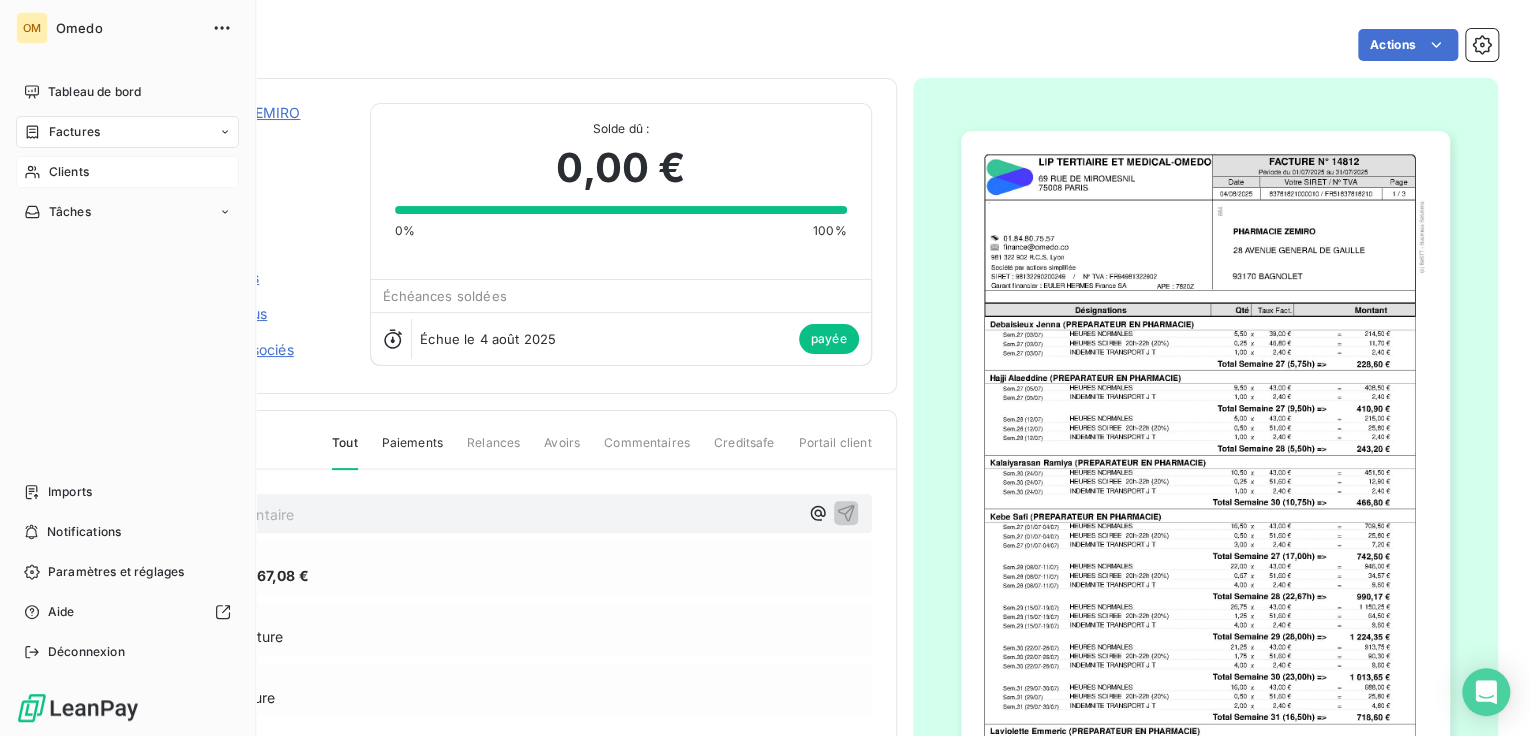 click on "Factures" at bounding box center [74, 132] 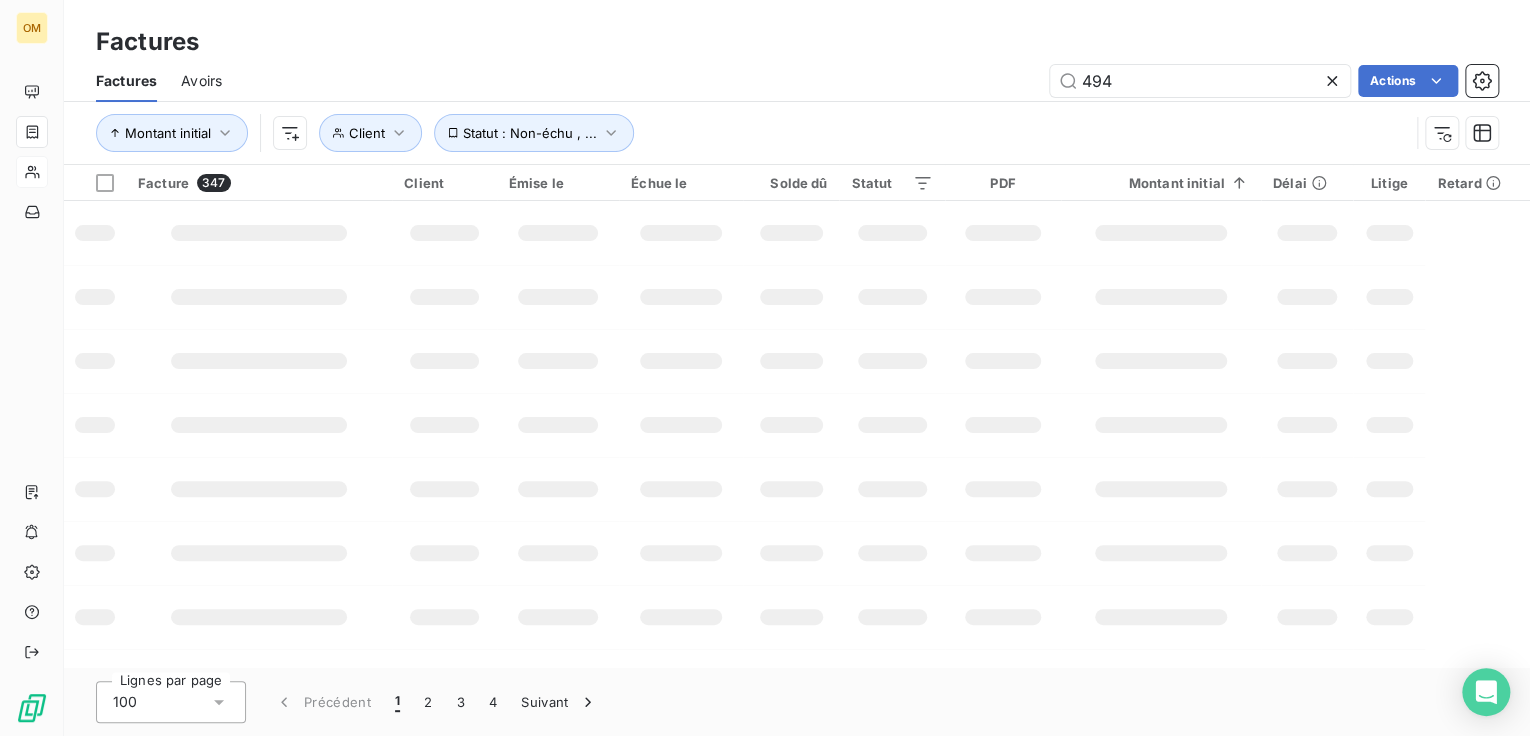 click on "494 Actions" at bounding box center (872, 81) 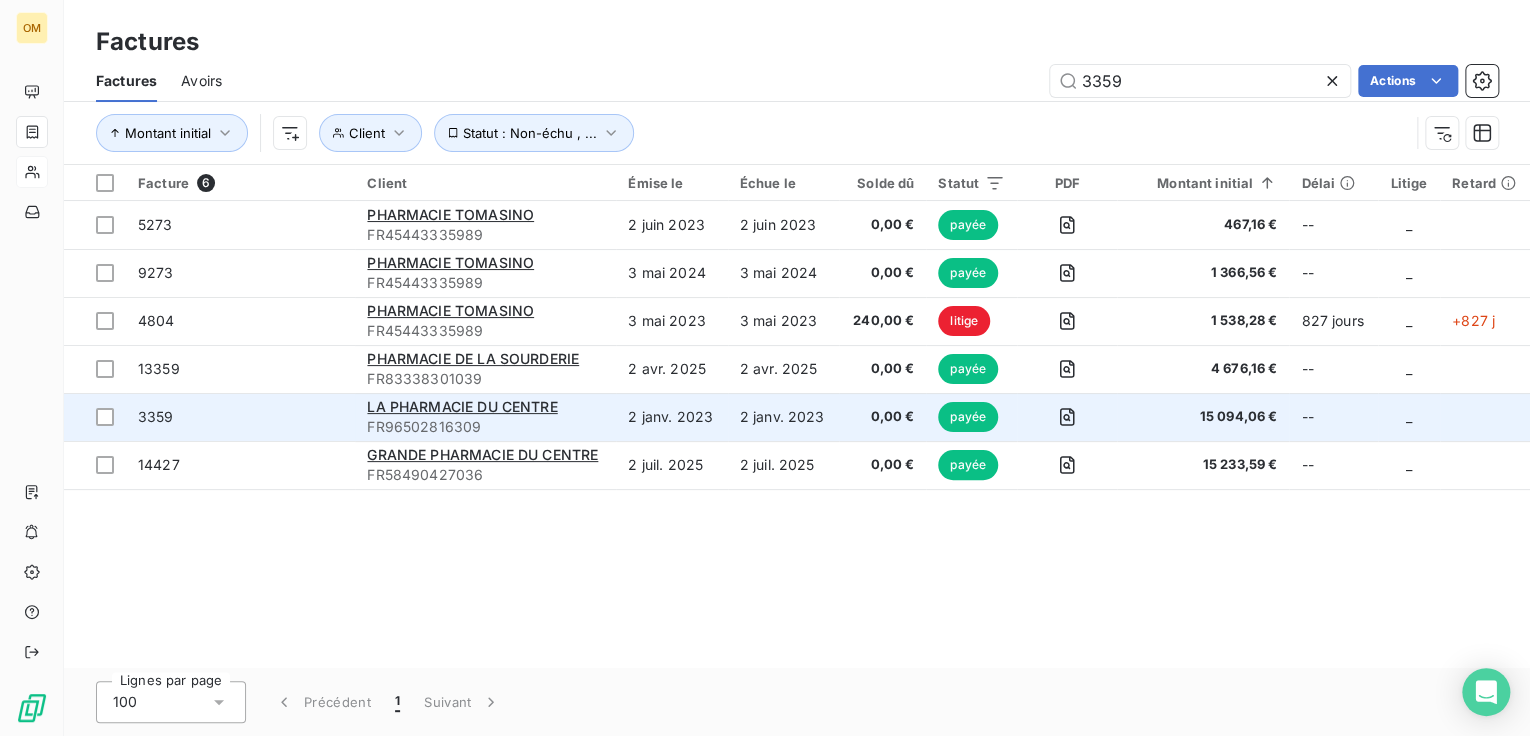 type on "3359" 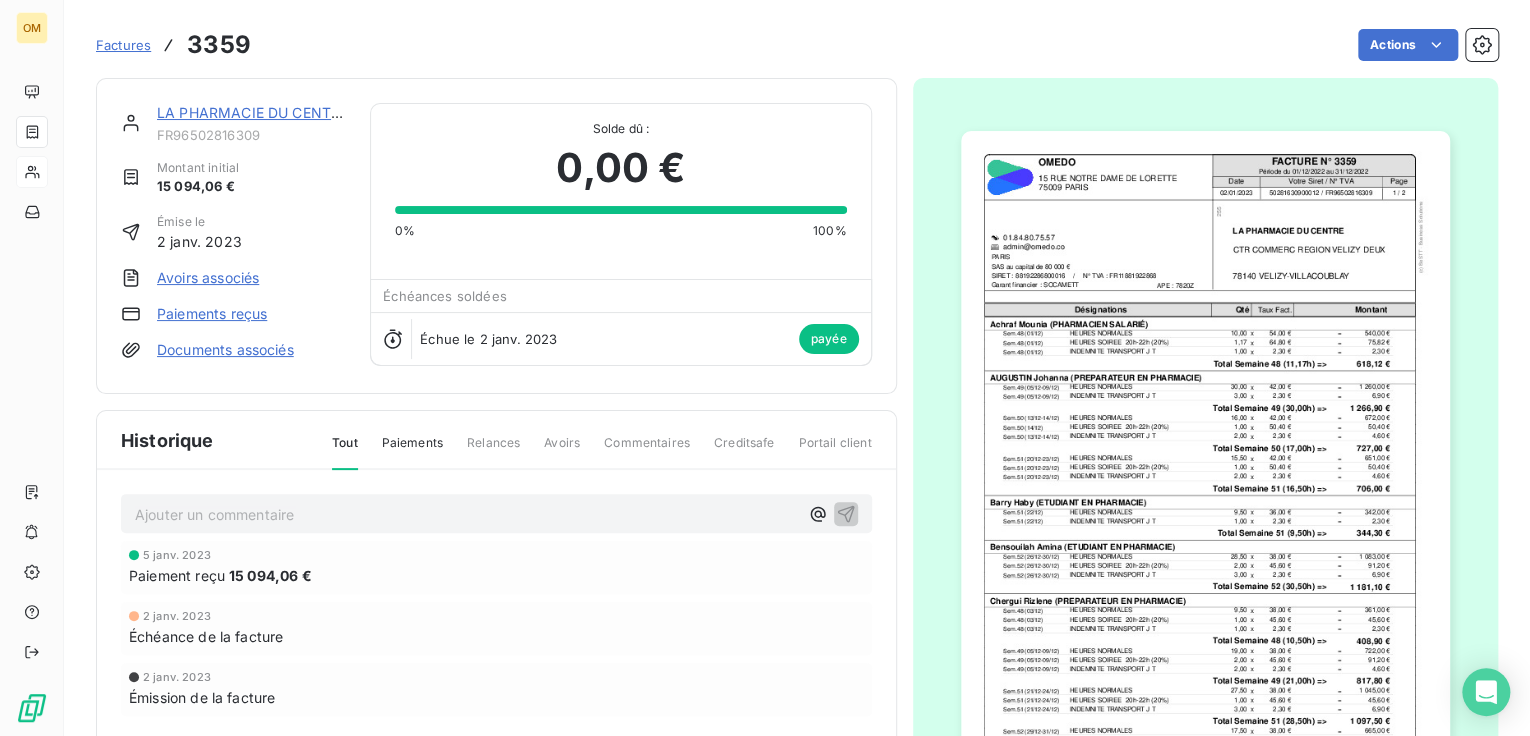 click at bounding box center (1205, 476) 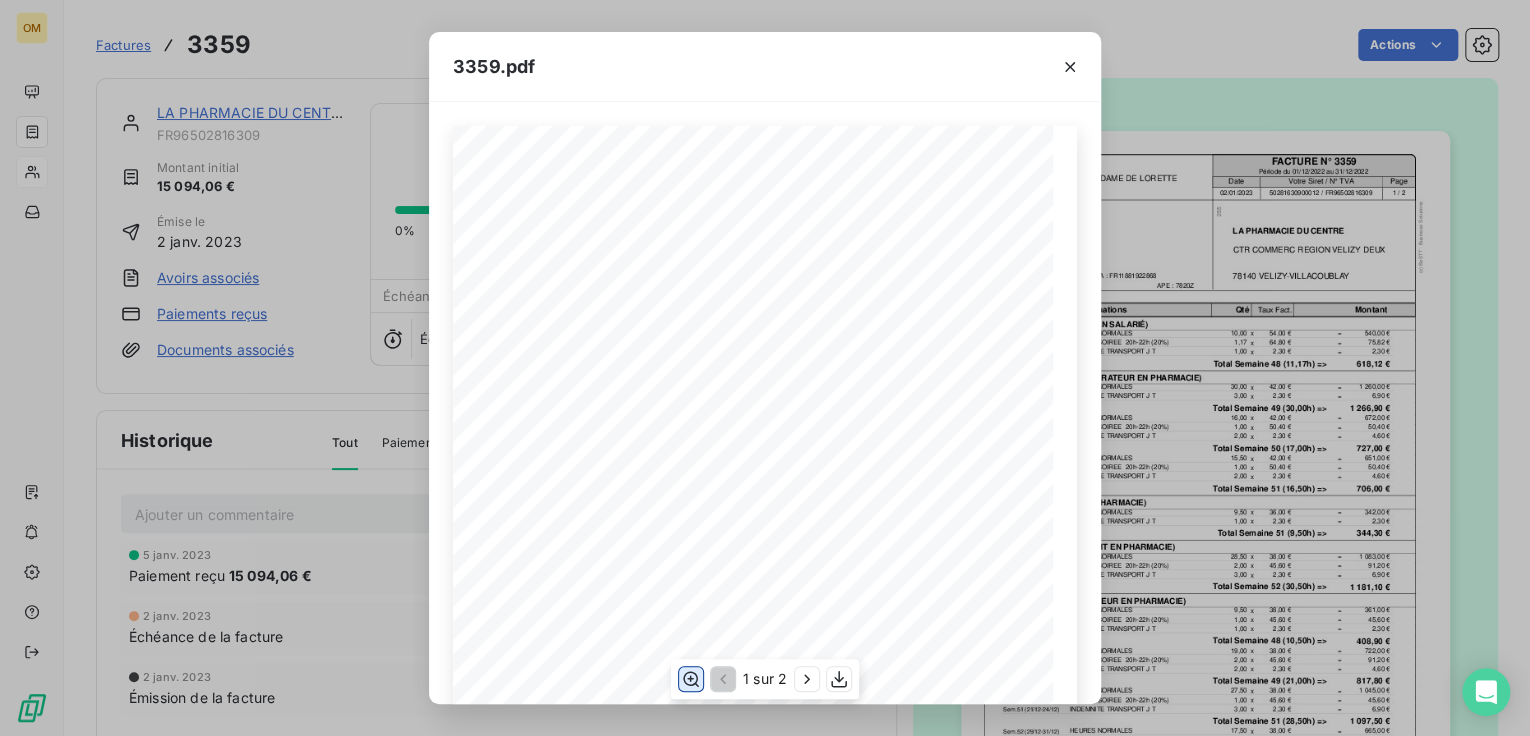 click 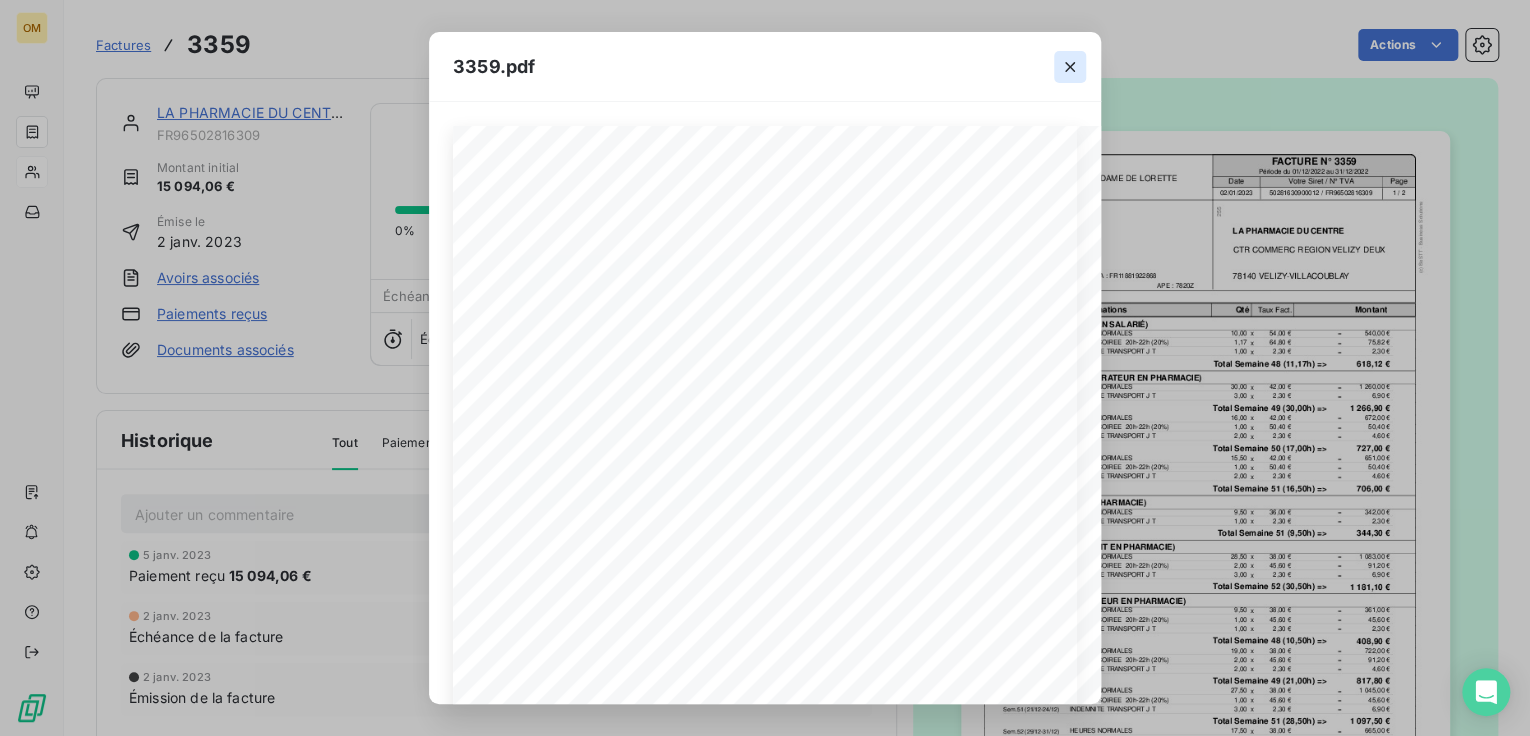 click 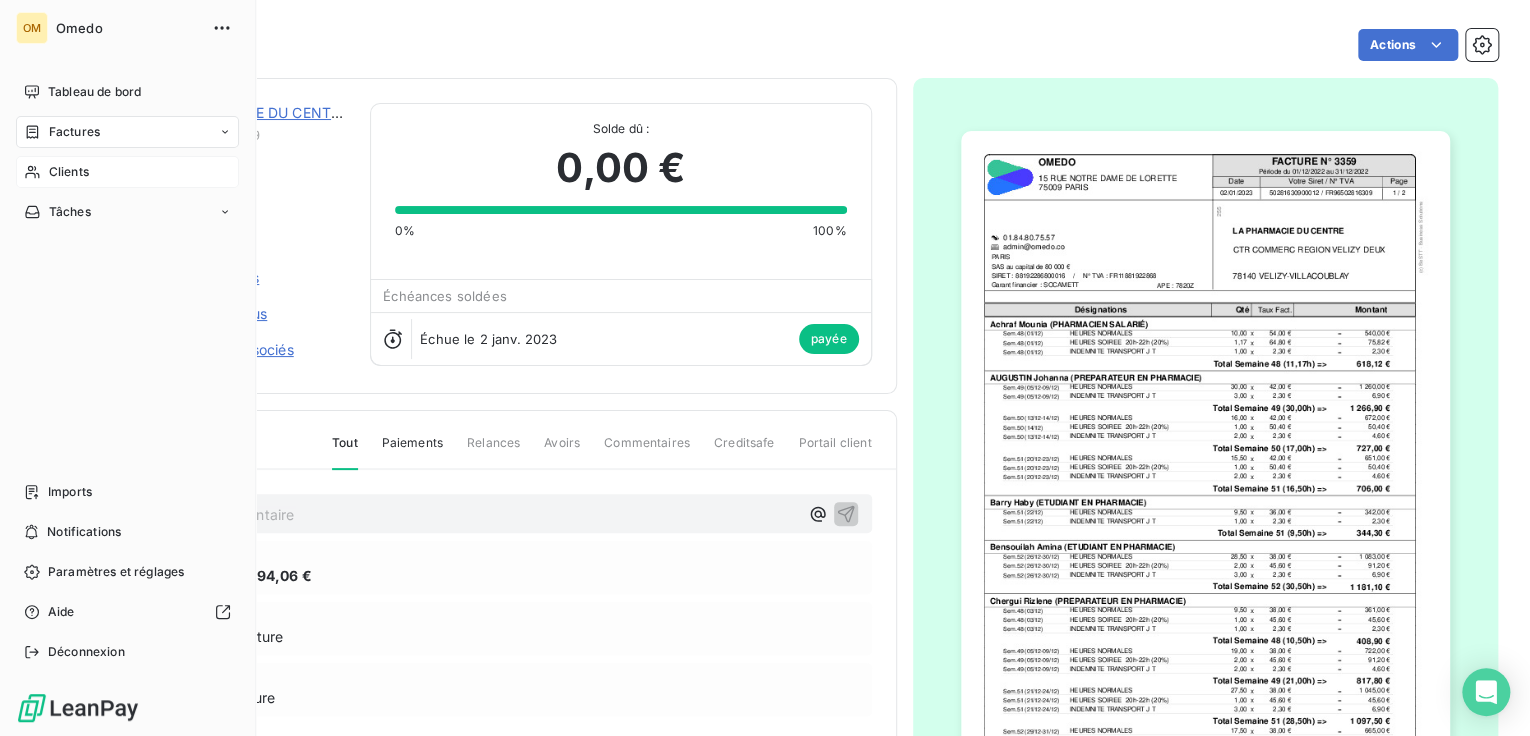 click on "Factures" at bounding box center (74, 132) 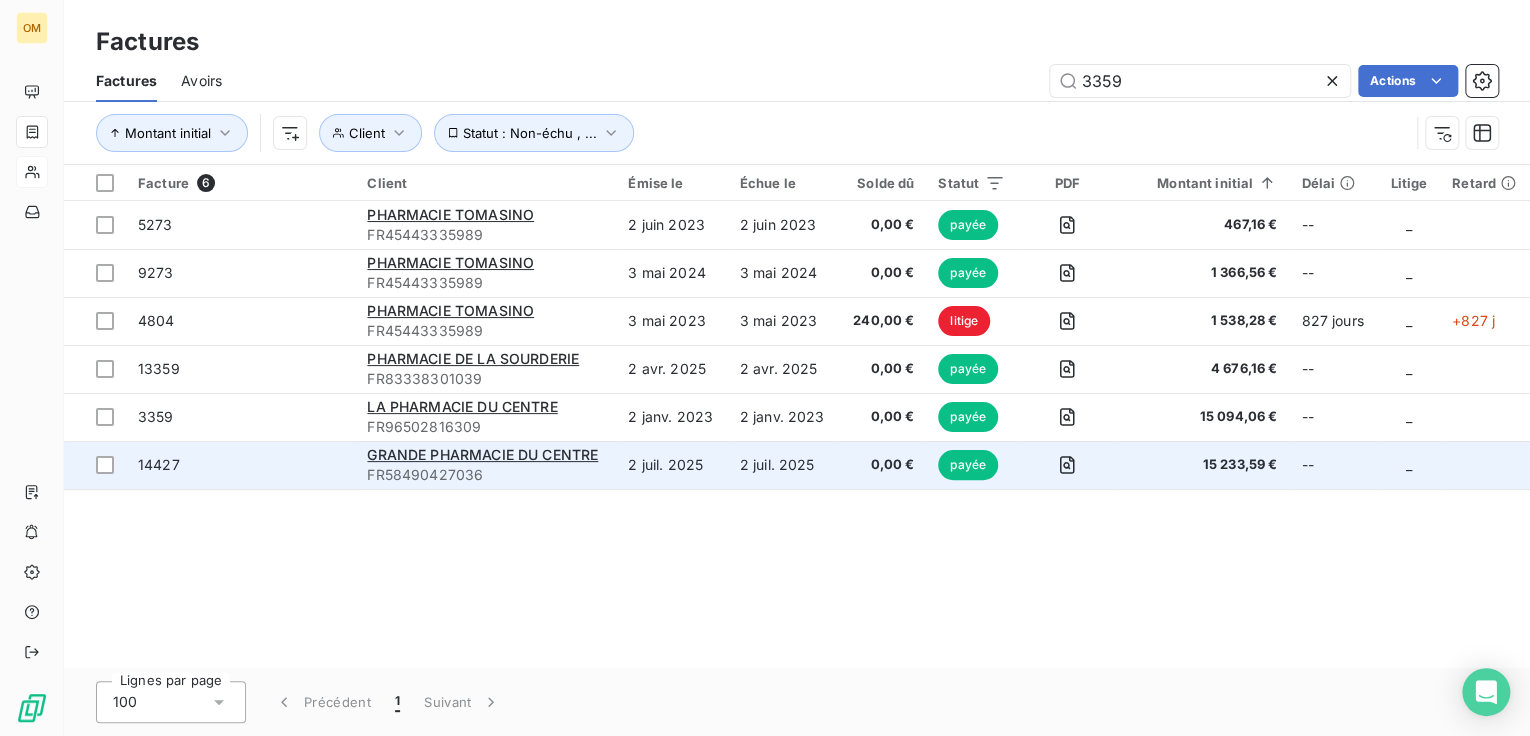 click on "payée" at bounding box center (968, 465) 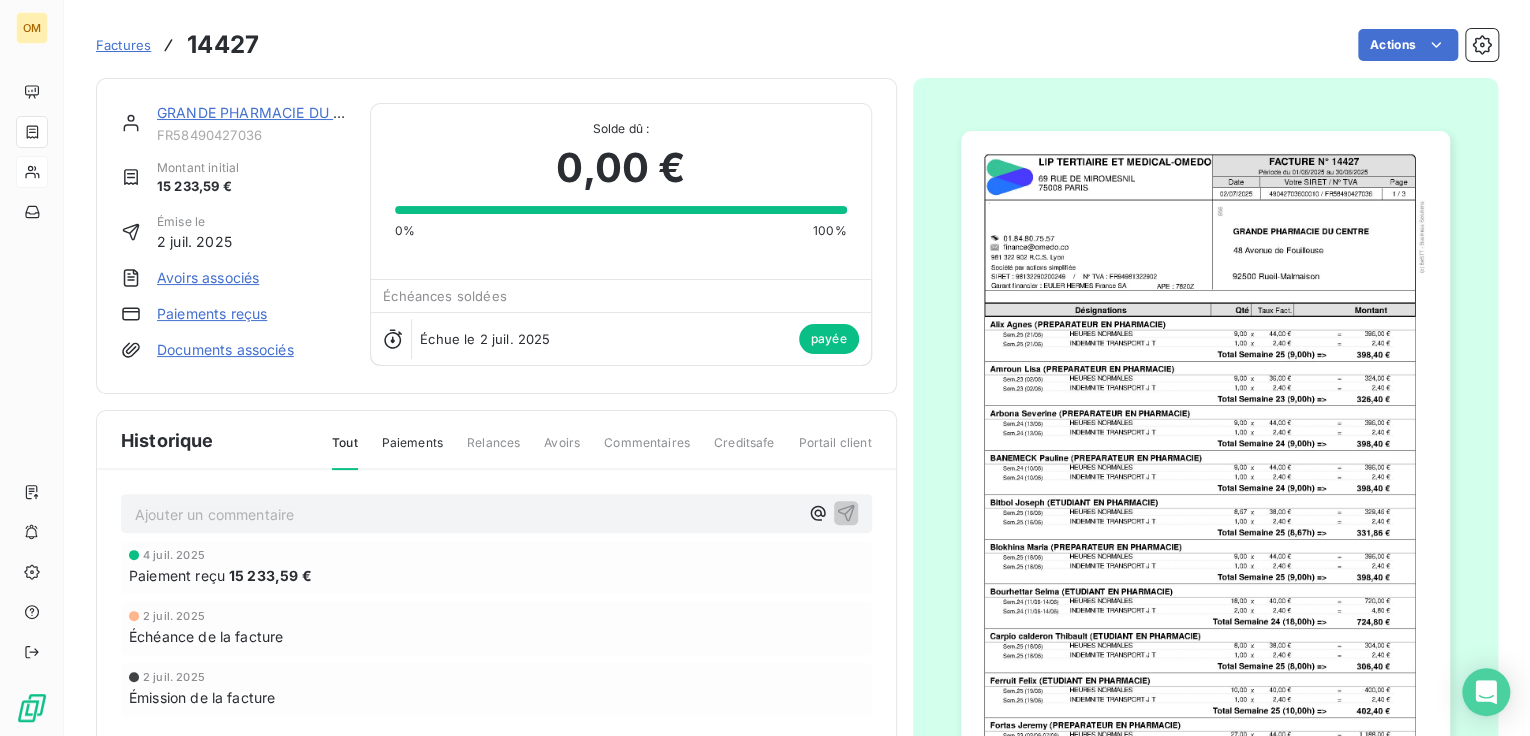 click at bounding box center (1205, 476) 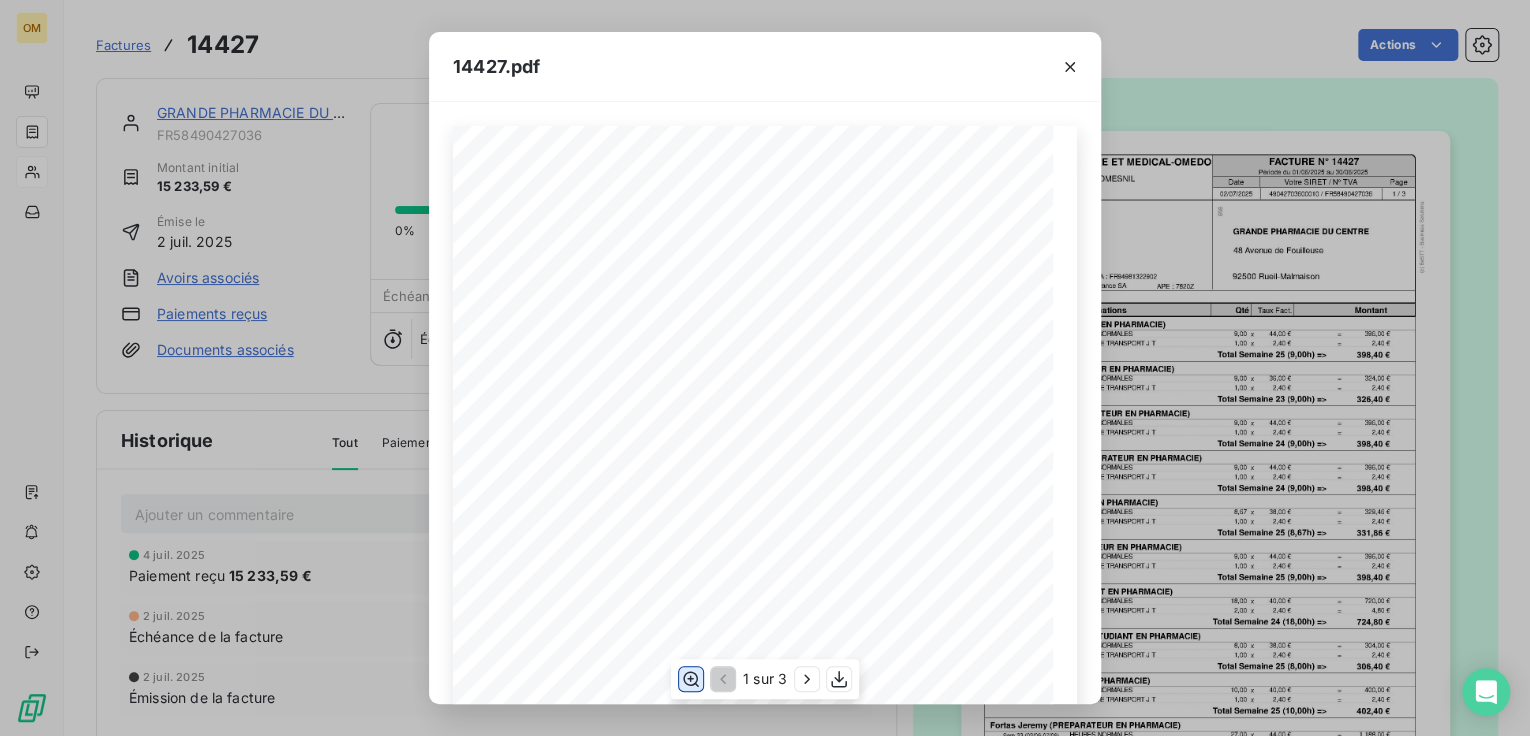 click 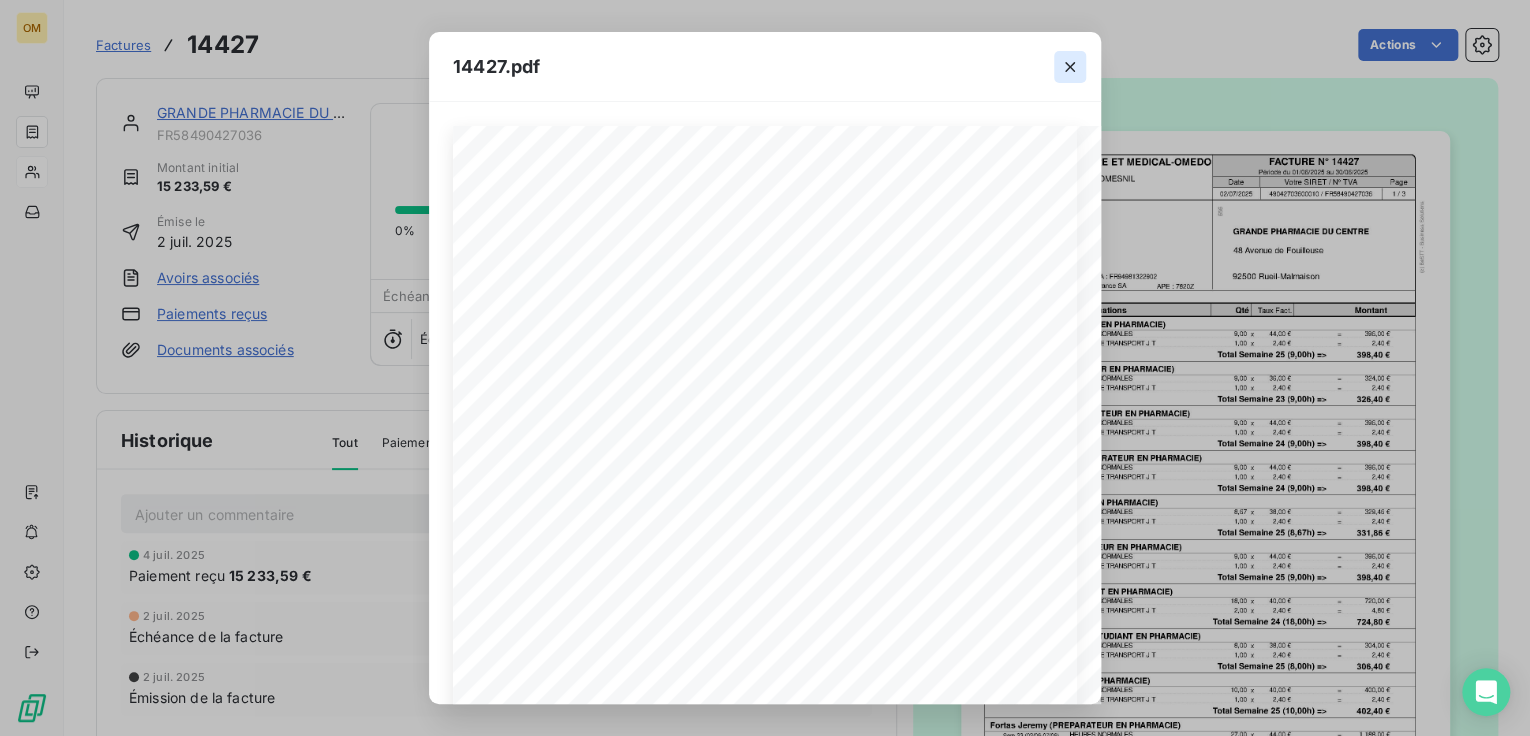 click 